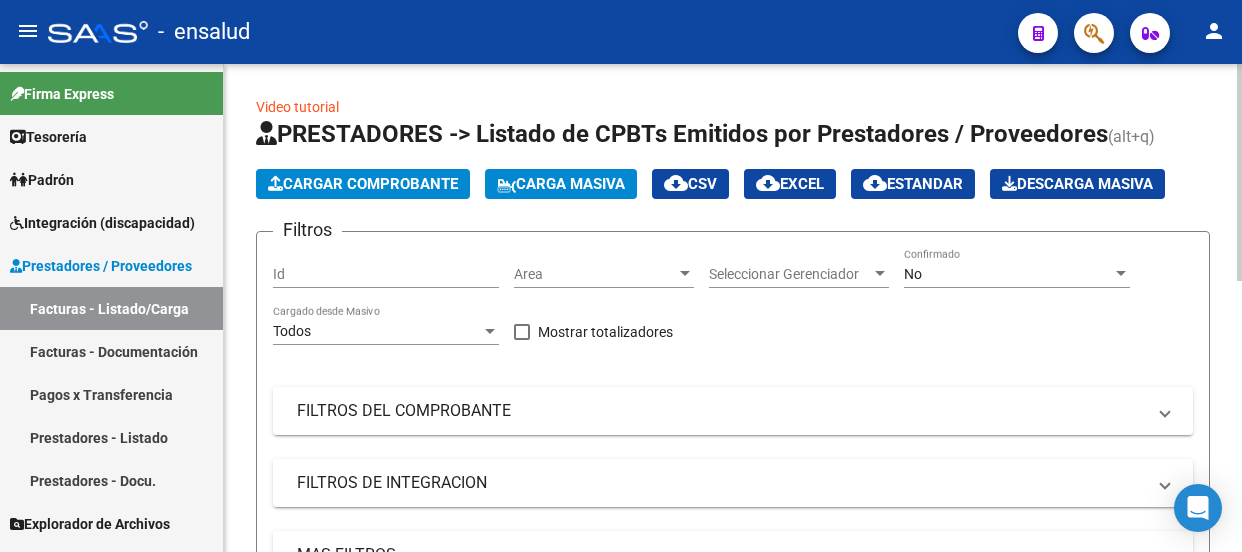scroll, scrollTop: 0, scrollLeft: 0, axis: both 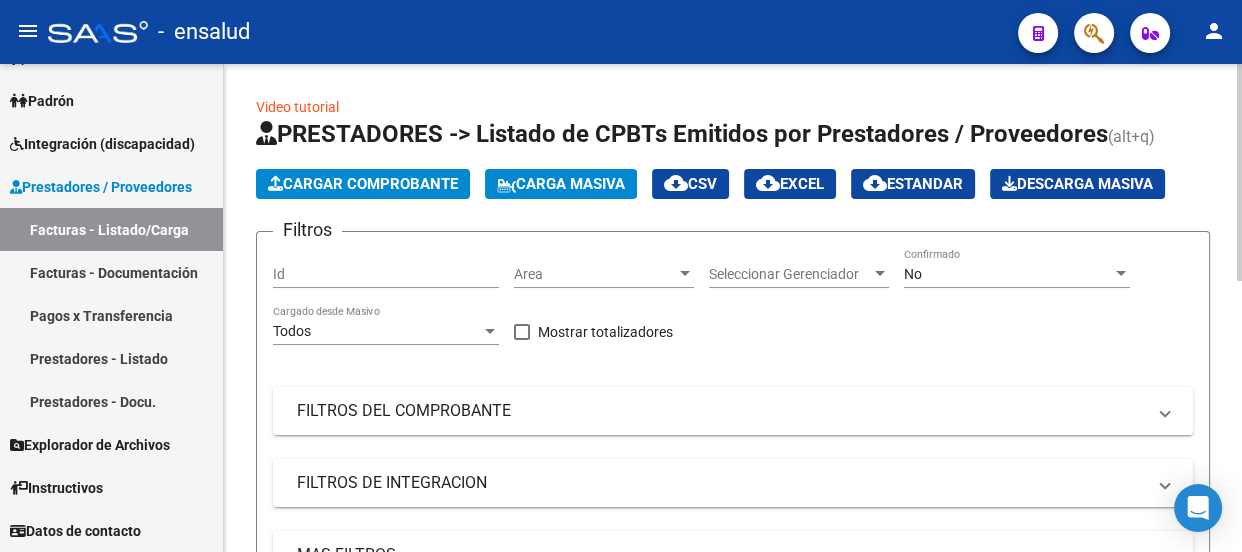 click on "Cargar Comprobante" 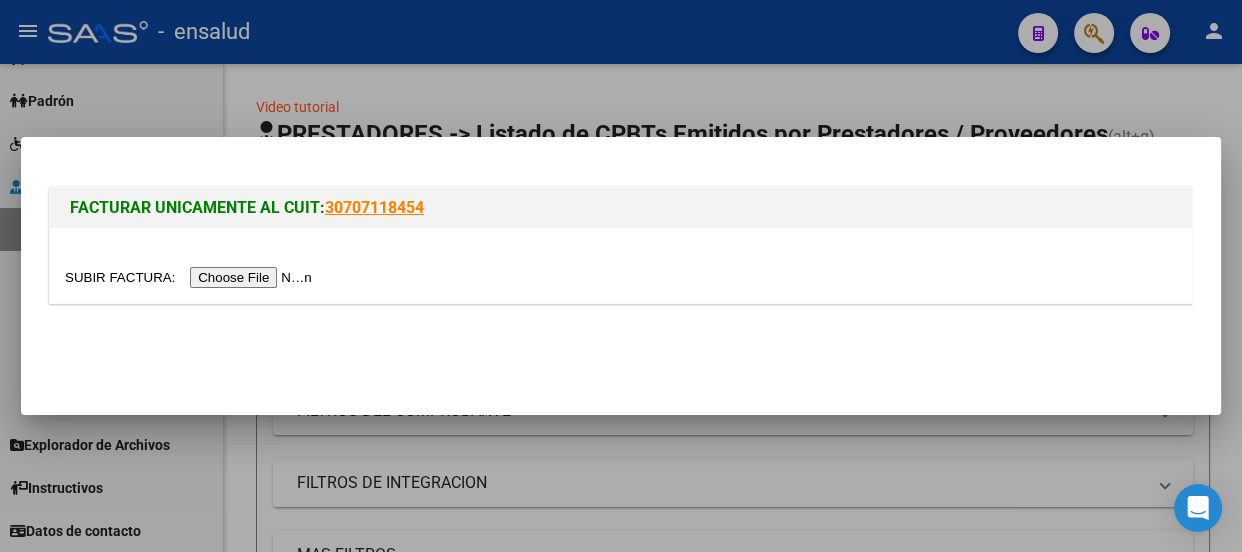 click at bounding box center (191, 277) 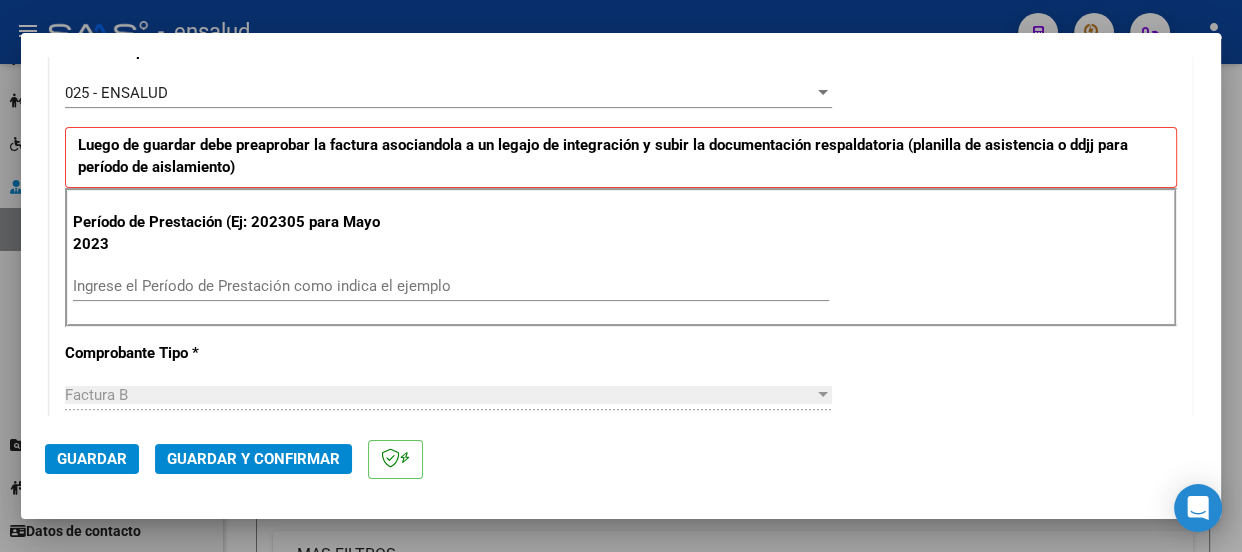 scroll, scrollTop: 636, scrollLeft: 0, axis: vertical 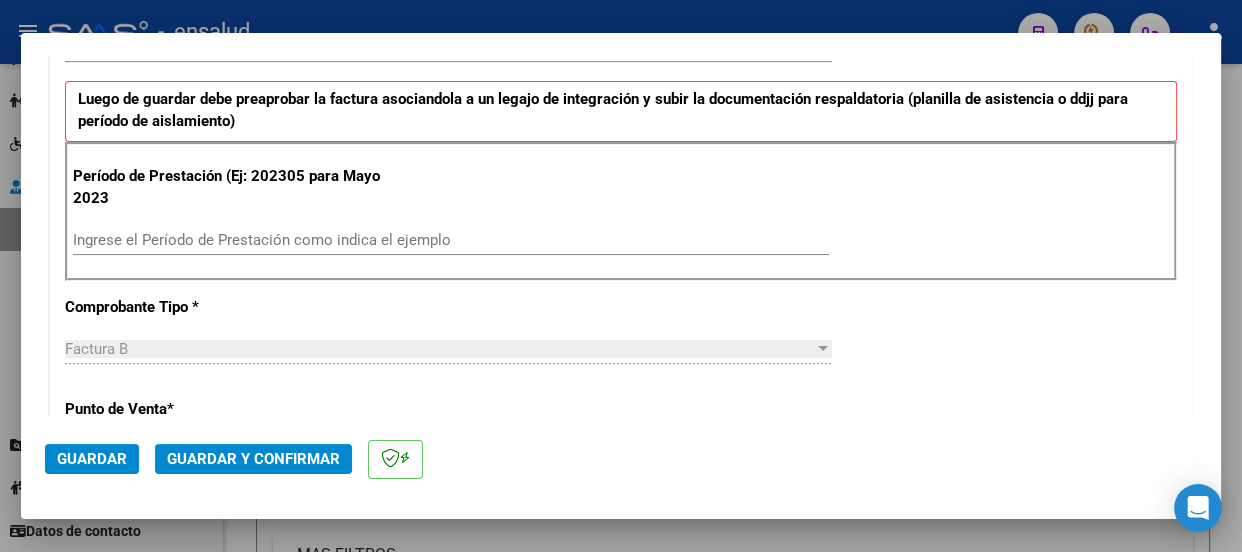 click on "Ingrese el Período de Prestación como indica el ejemplo" at bounding box center [451, 240] 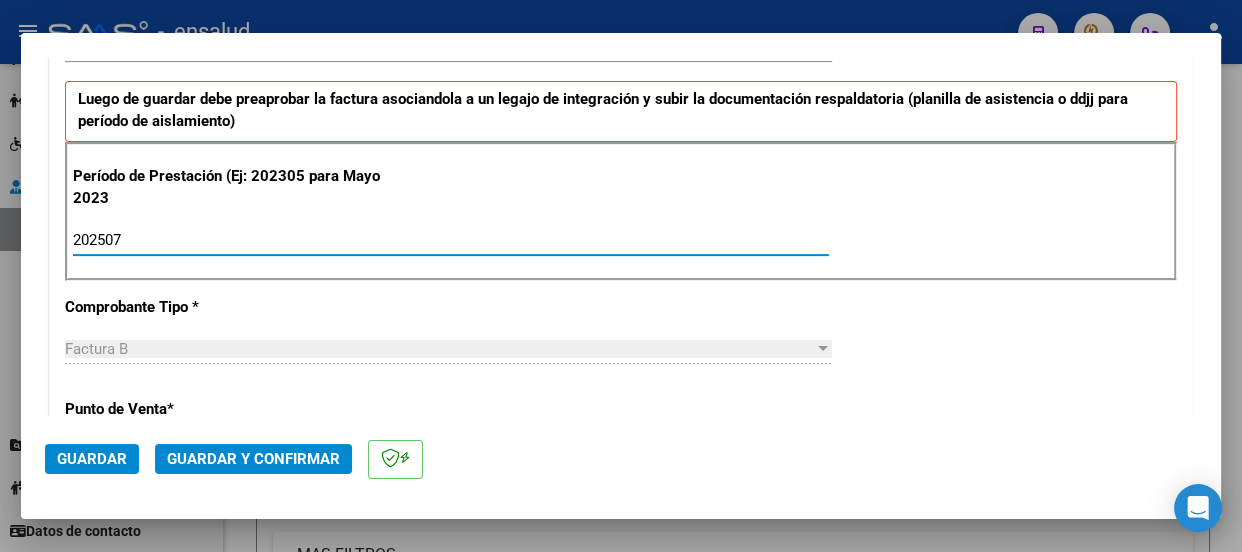 type on "202507" 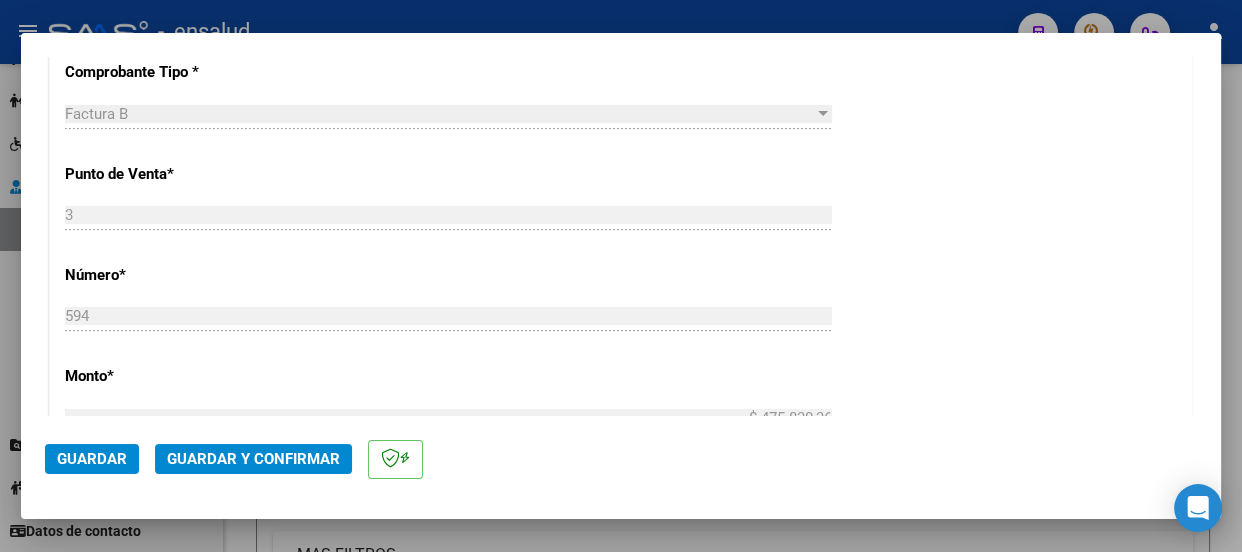 scroll, scrollTop: 1000, scrollLeft: 0, axis: vertical 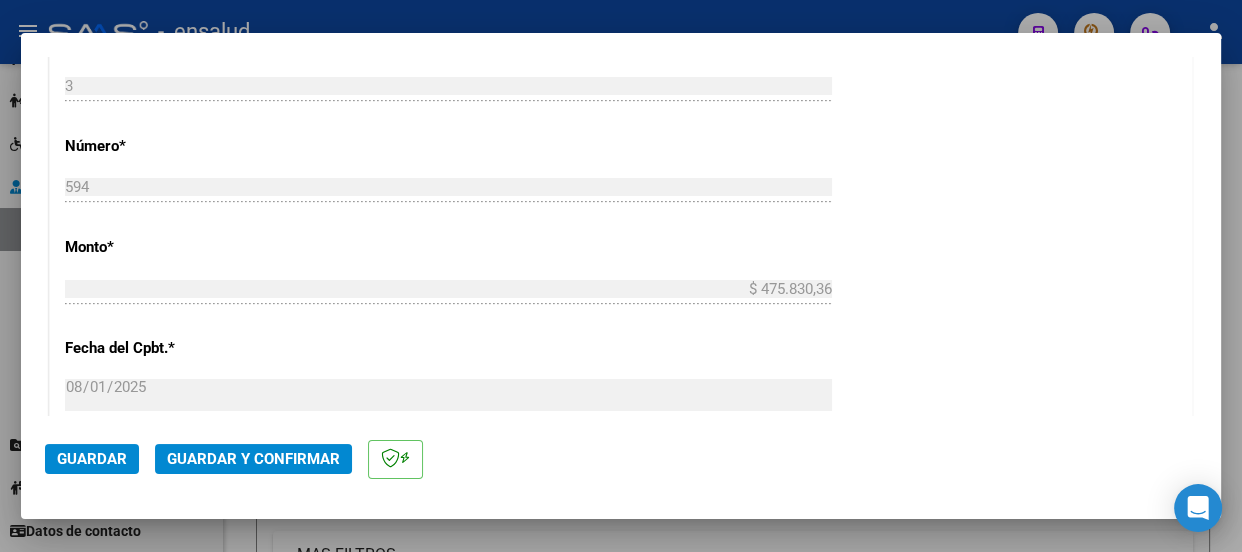 click on "Guardar" 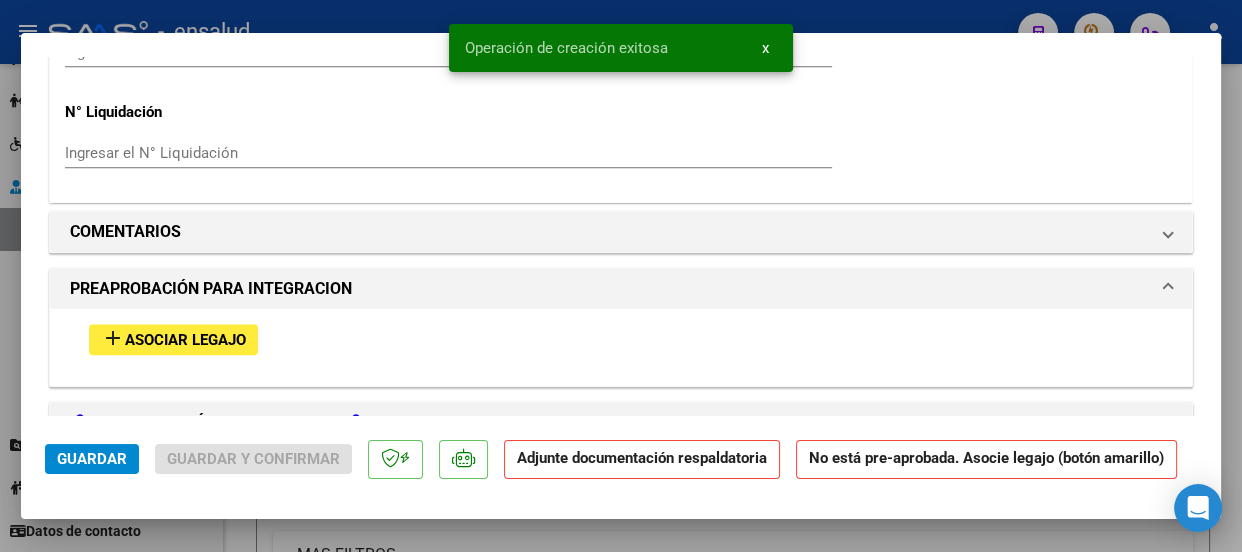 scroll, scrollTop: 2000, scrollLeft: 0, axis: vertical 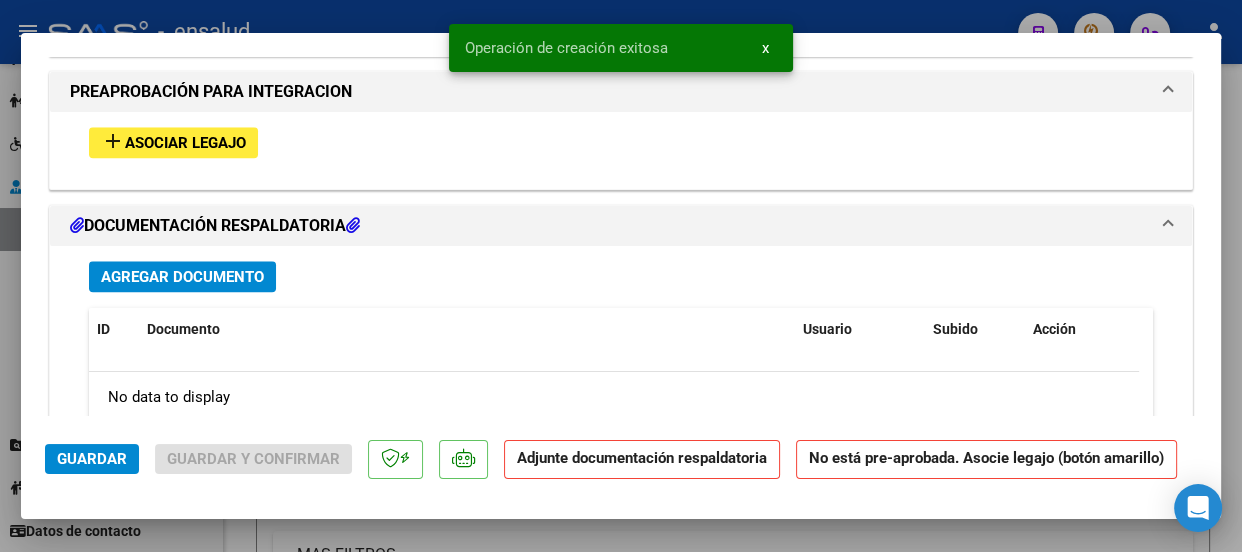 click on "Asociar Legajo" at bounding box center (185, 143) 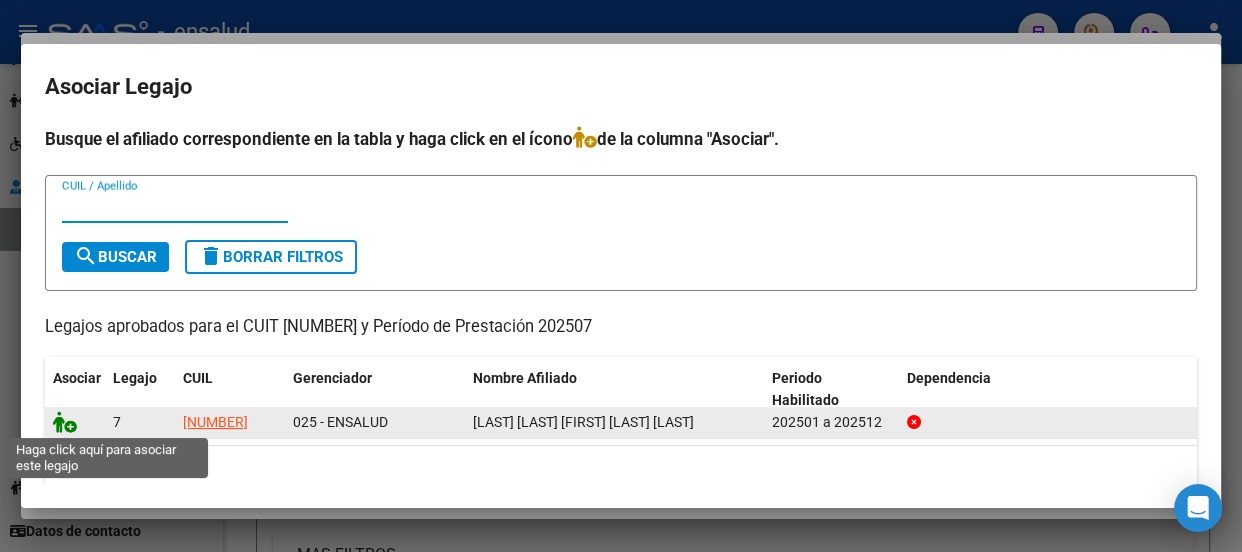 click 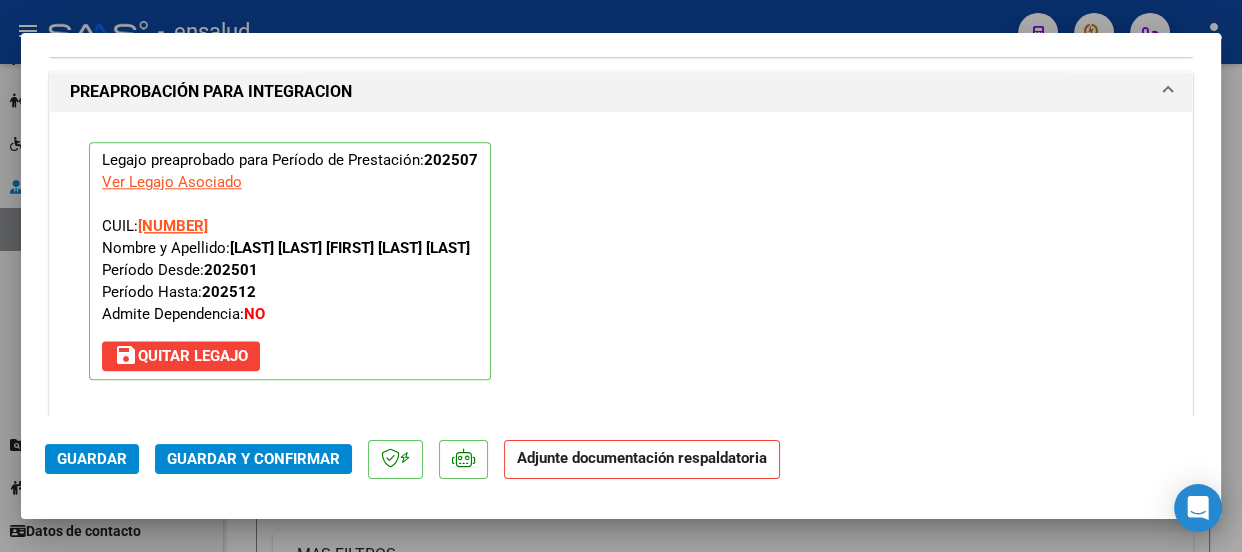 scroll, scrollTop: 2325, scrollLeft: 0, axis: vertical 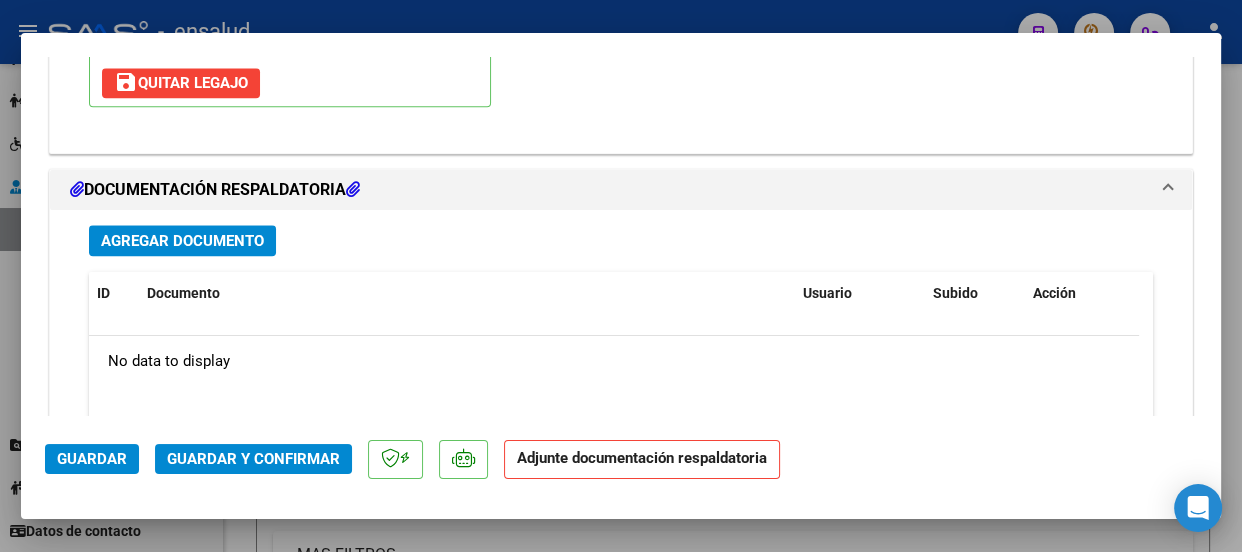 click on "Agregar Documento" at bounding box center [182, 241] 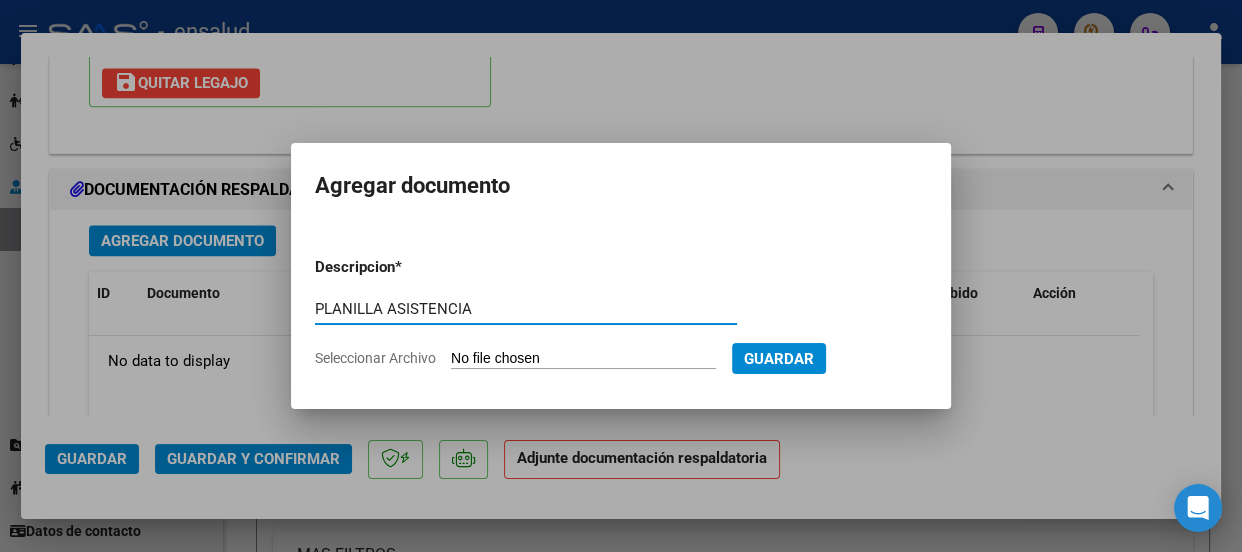 type on "PLANILLA ASISTENCIA" 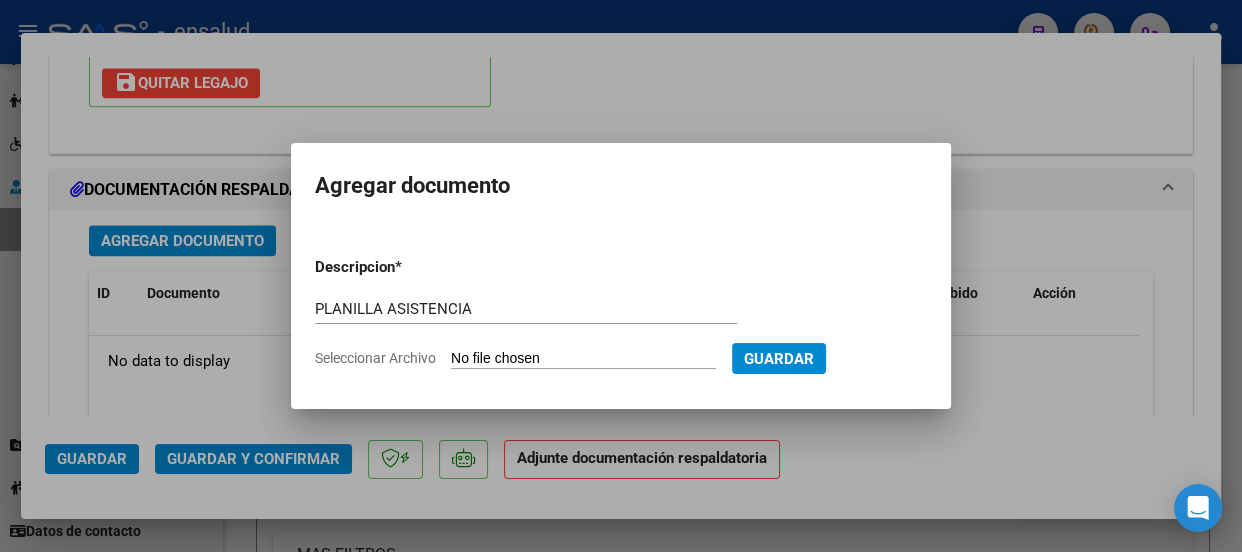 type on "C:\fakepath\[LAST] [LAST] [FIRST]_[NUMBER]_[NUMBER]_[TEXT]_[NUMBER]-[NUMBER].pdf" 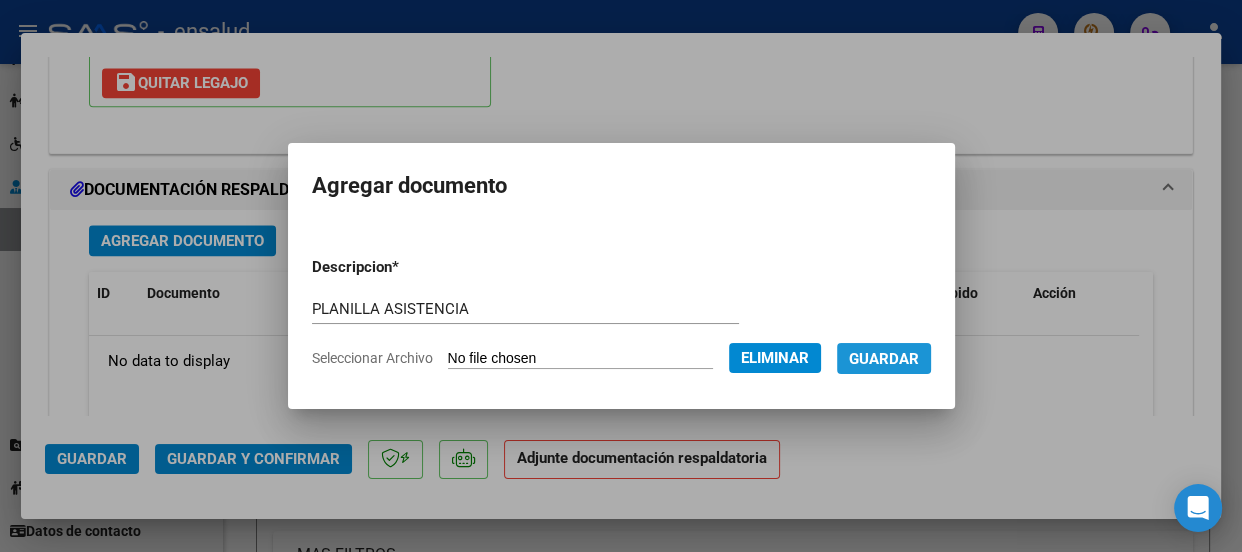 click on "Guardar" at bounding box center [884, 359] 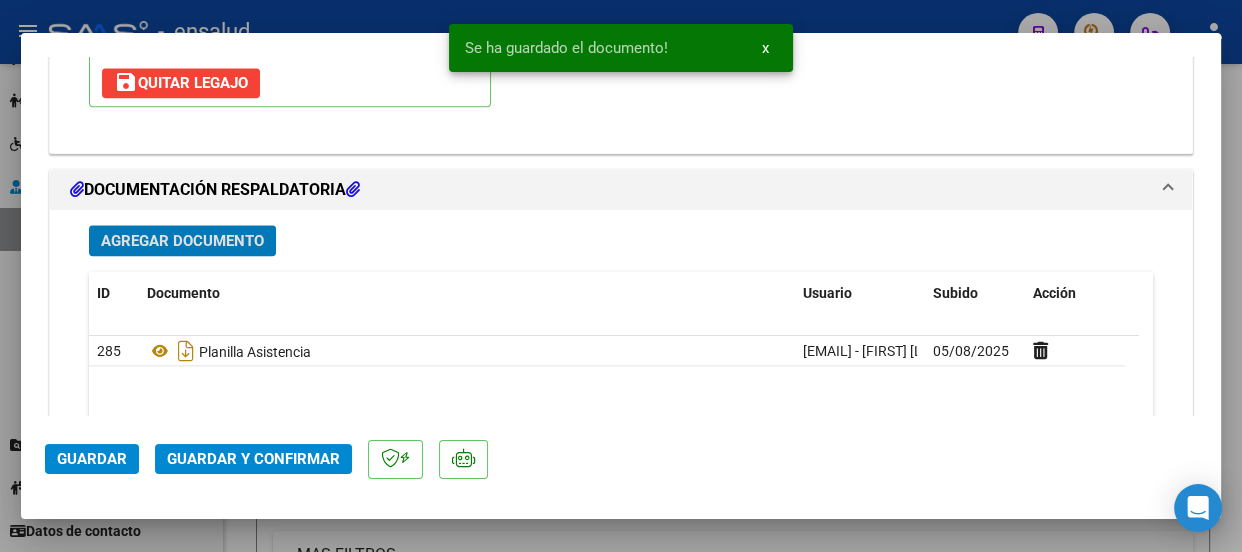 click on "Guardar y Confirmar" 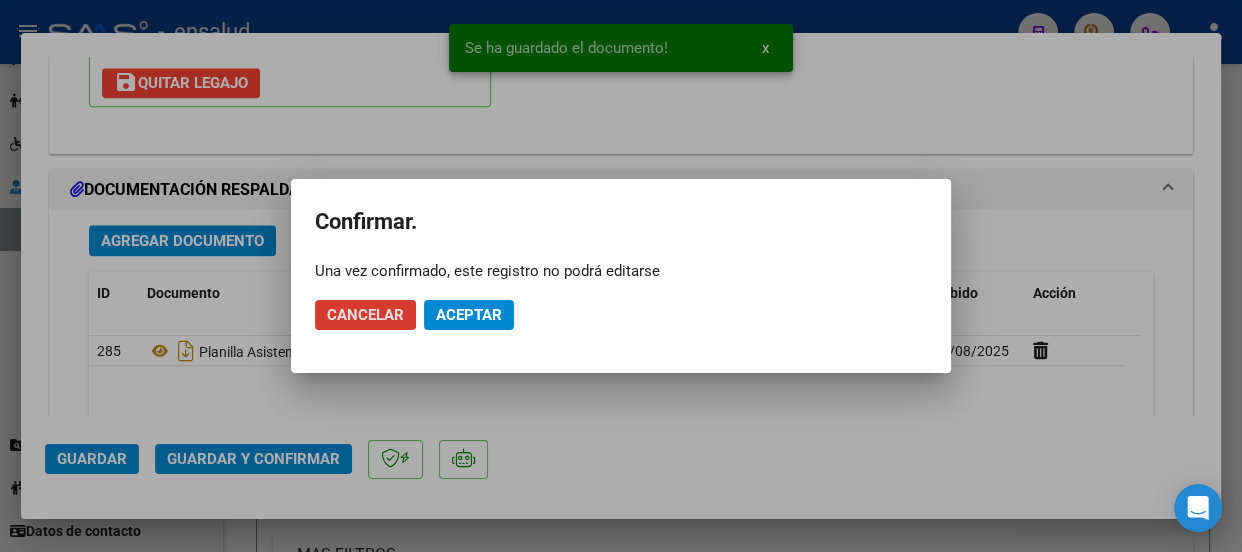 drag, startPoint x: 492, startPoint y: 315, endPoint x: 499, endPoint y: 290, distance: 25.96151 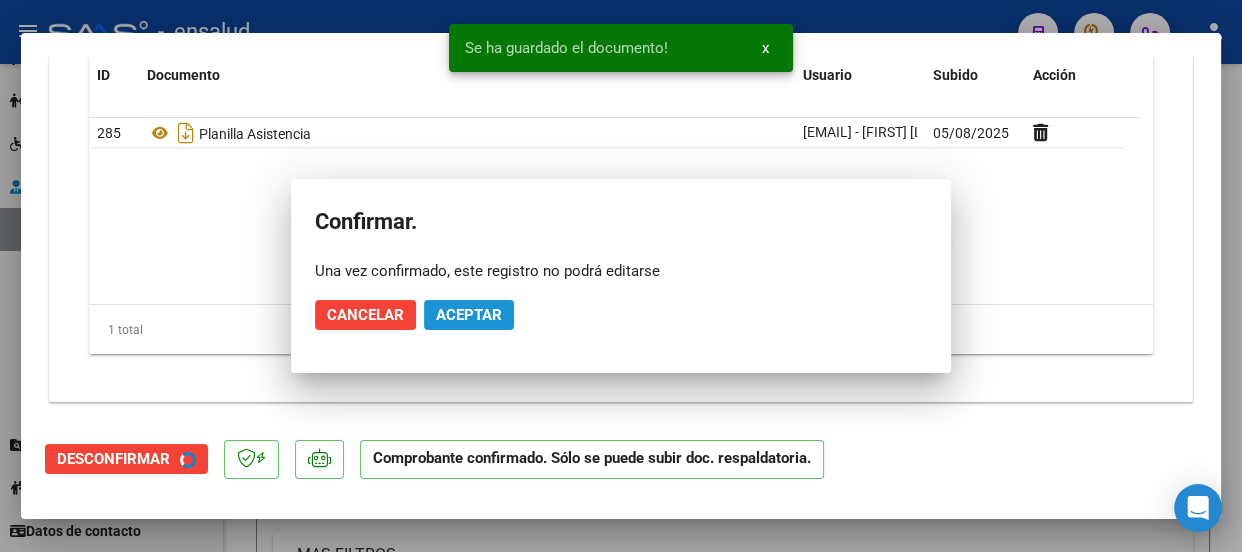 scroll, scrollTop: 2144, scrollLeft: 0, axis: vertical 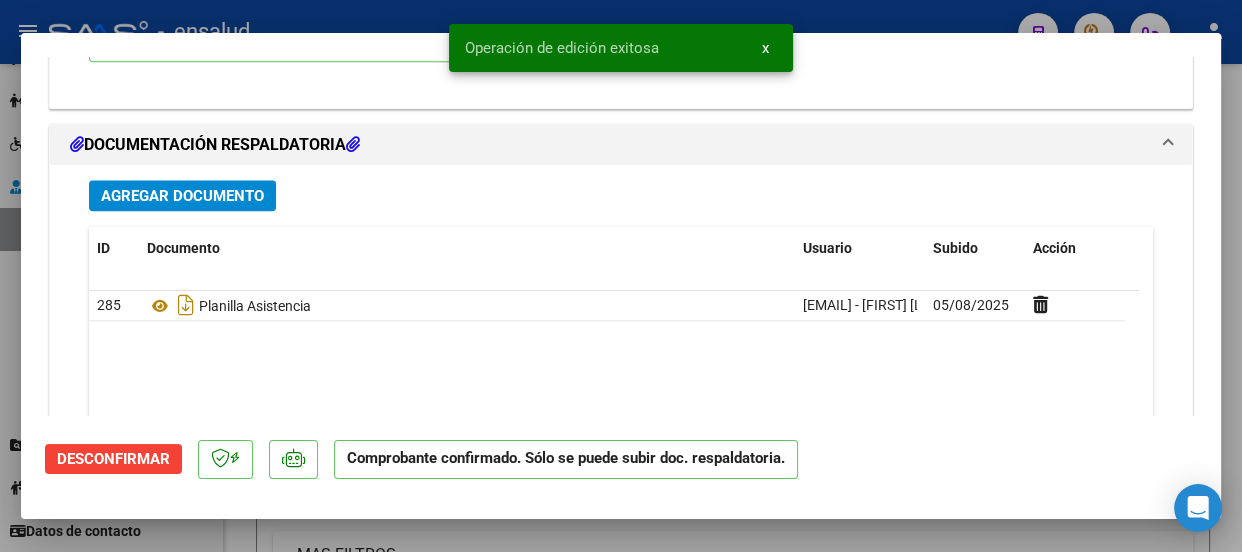 click on "x" at bounding box center [765, 48] 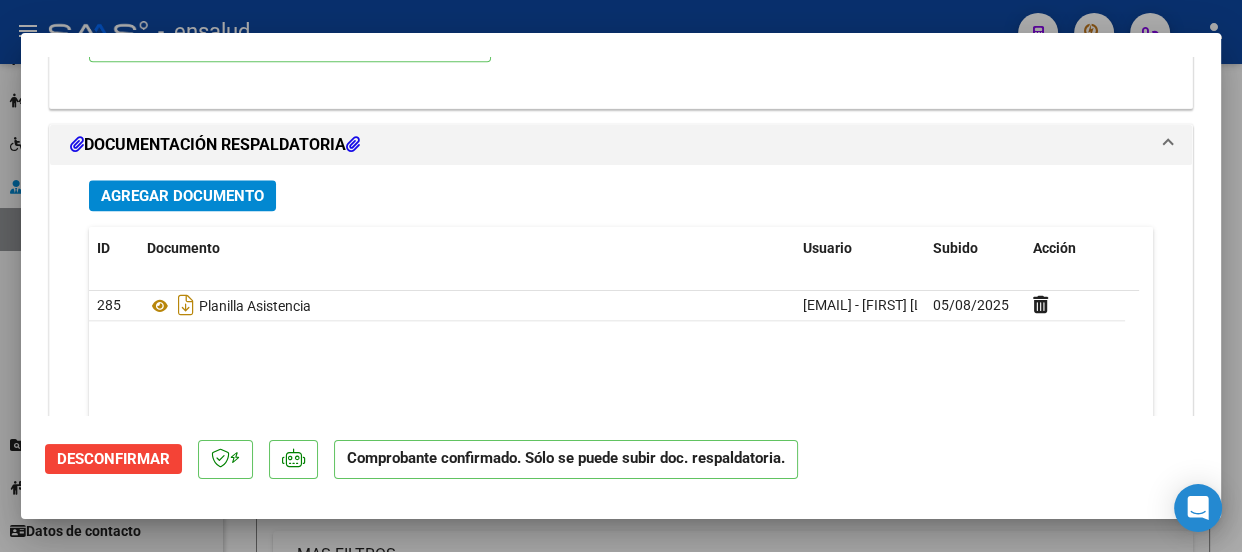 drag, startPoint x: 724, startPoint y: 21, endPoint x: 710, endPoint y: 50, distance: 32.202484 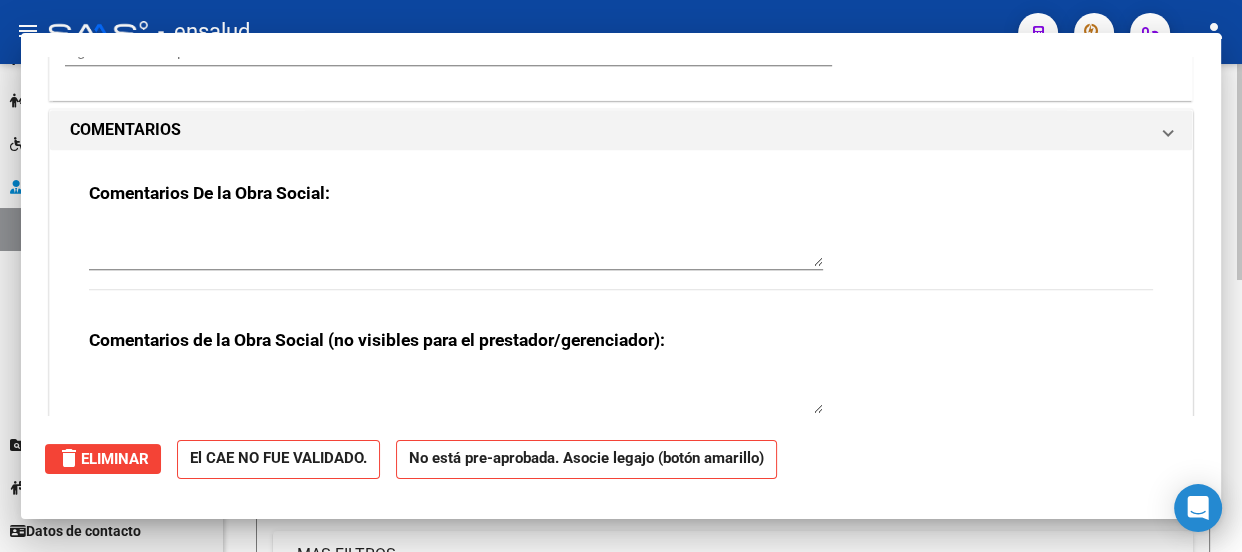 scroll, scrollTop: 0, scrollLeft: 0, axis: both 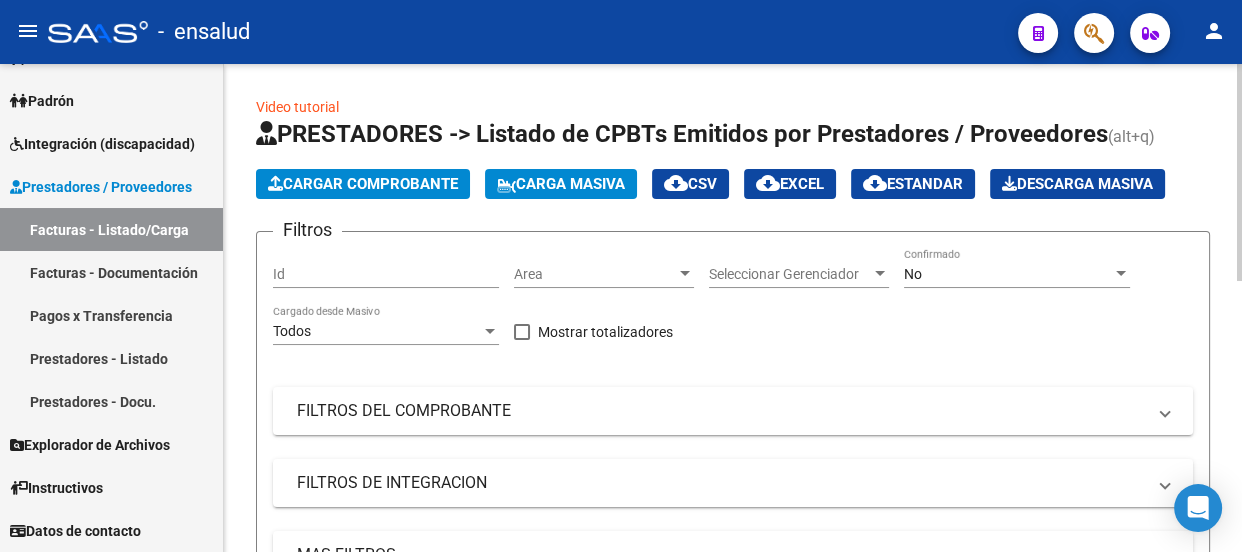click on "Cargar Comprobante" 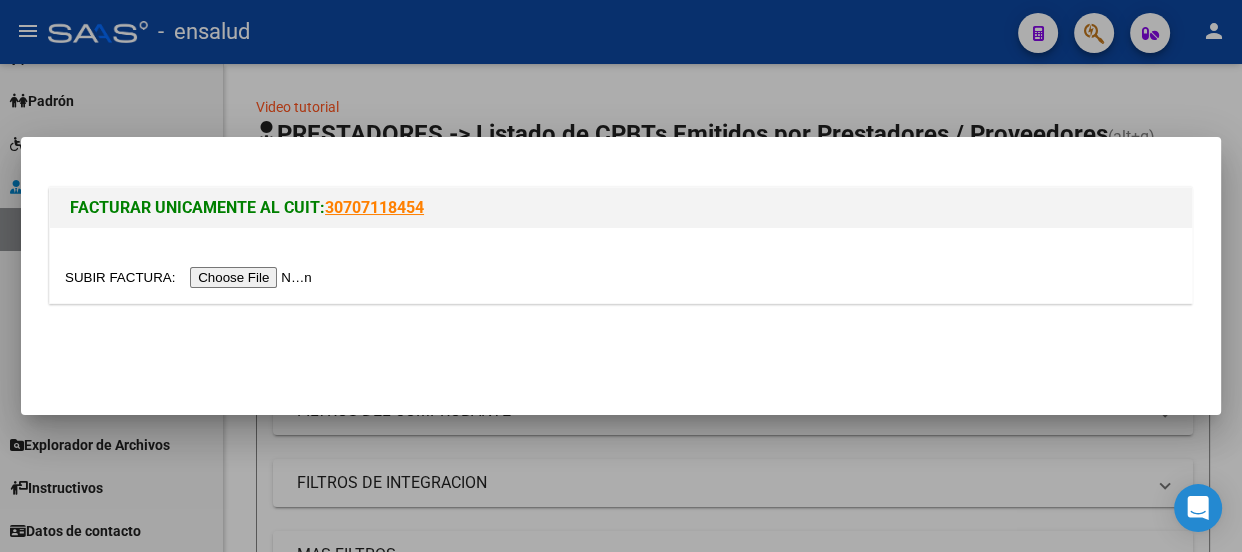 click at bounding box center [191, 277] 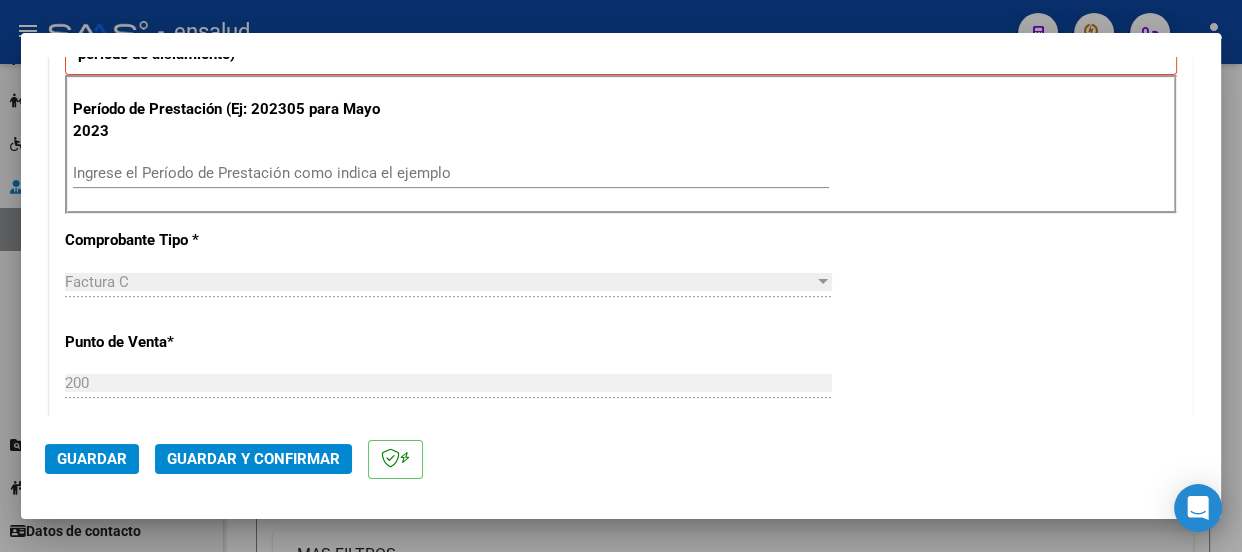 scroll, scrollTop: 727, scrollLeft: 0, axis: vertical 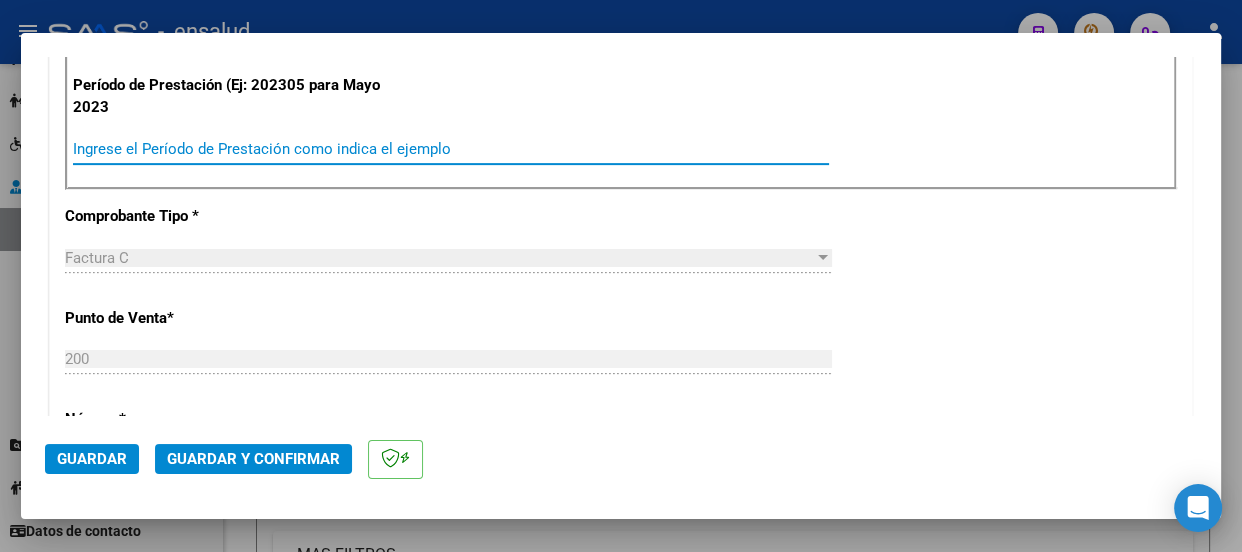 click on "Ingrese el Período de Prestación como indica el ejemplo" at bounding box center (451, 149) 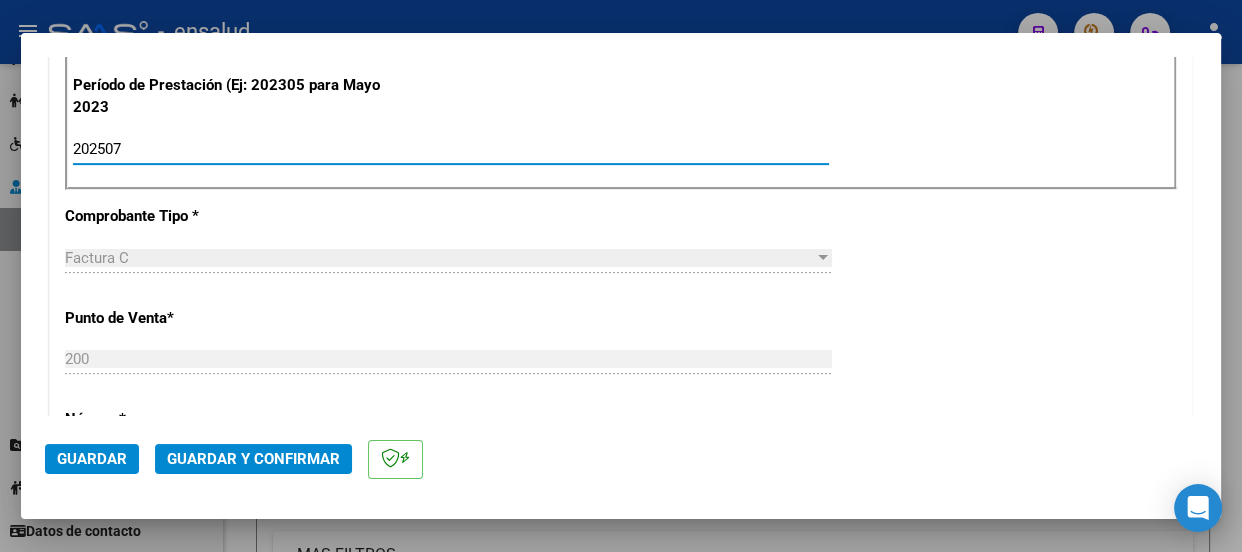type on "202507" 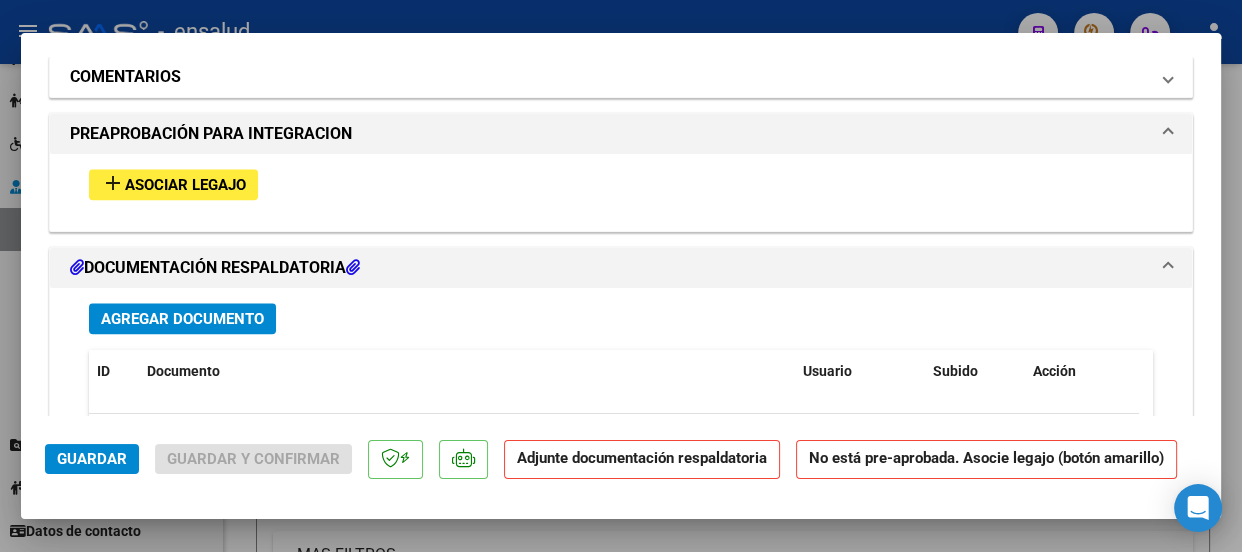 scroll, scrollTop: 1909, scrollLeft: 0, axis: vertical 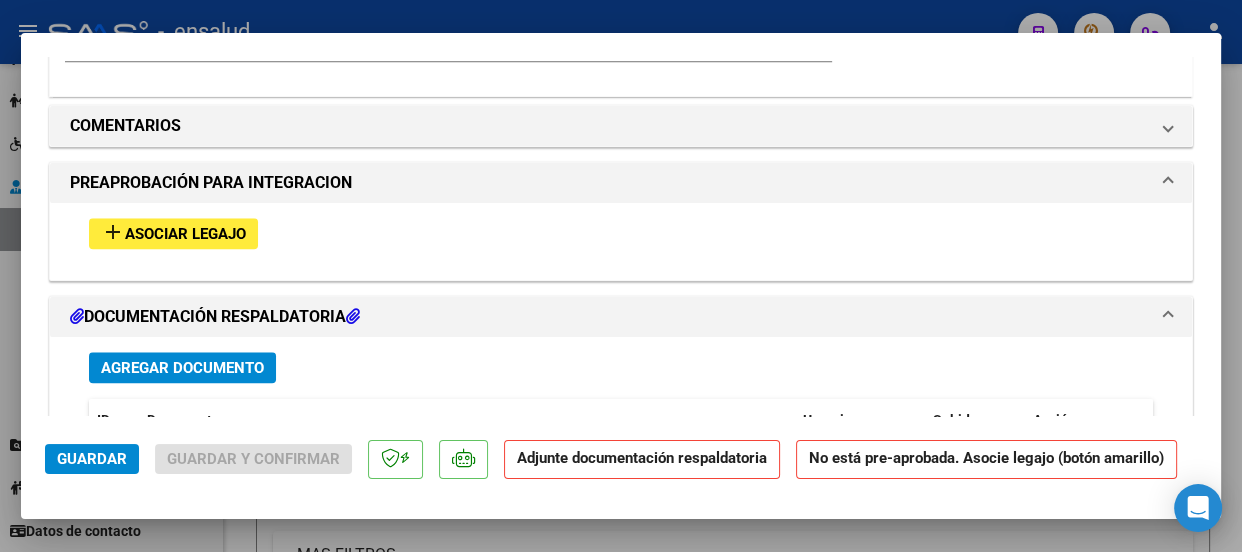 click on "Asociar Legajo" at bounding box center [185, 234] 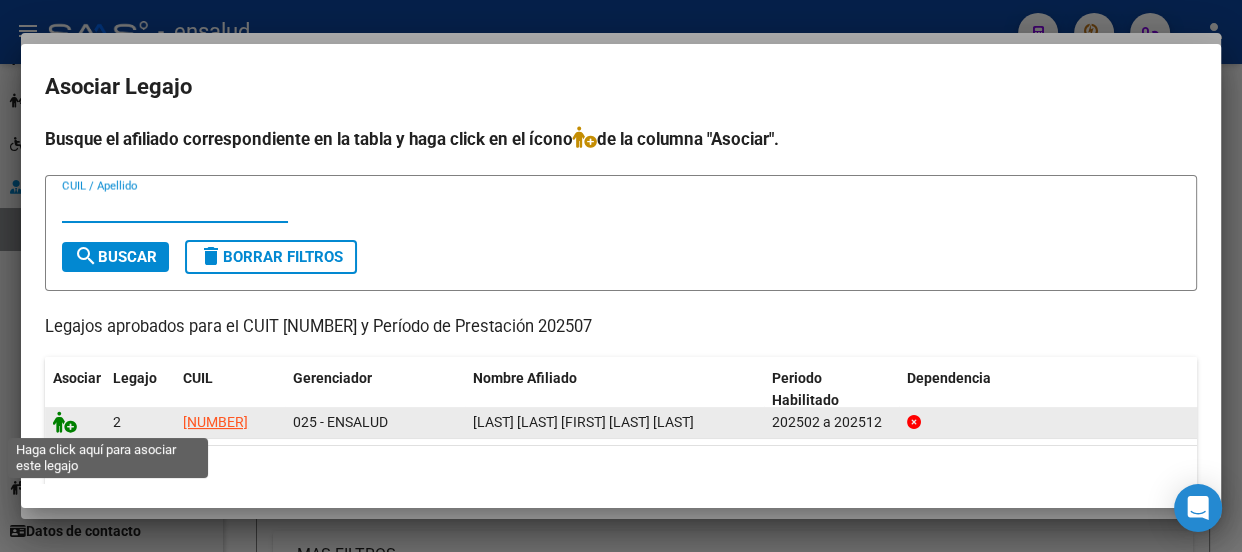 click 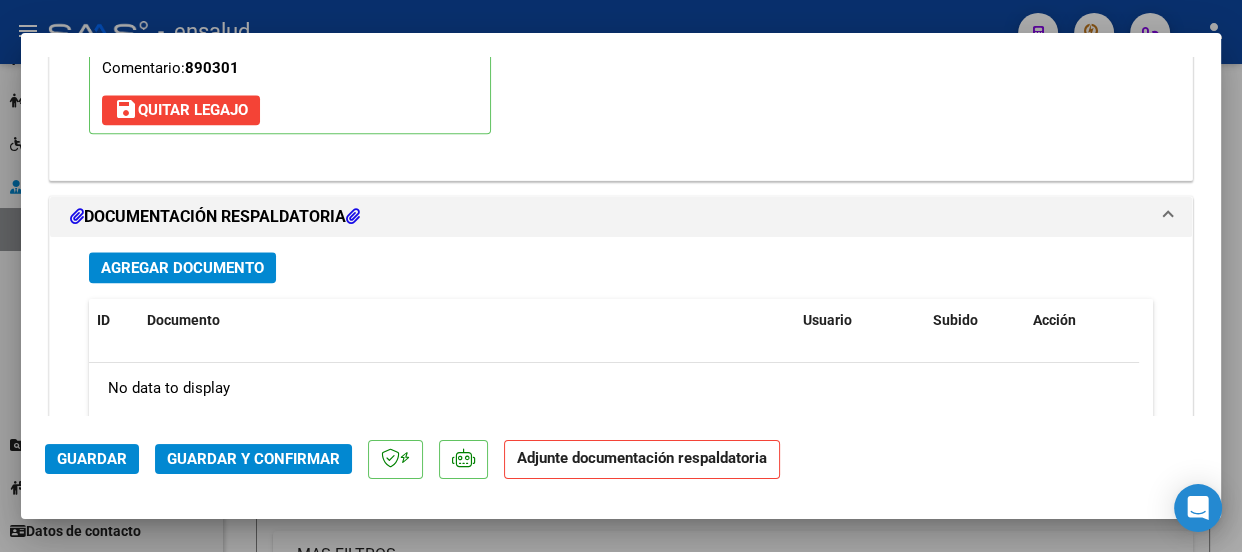 scroll, scrollTop: 2325, scrollLeft: 0, axis: vertical 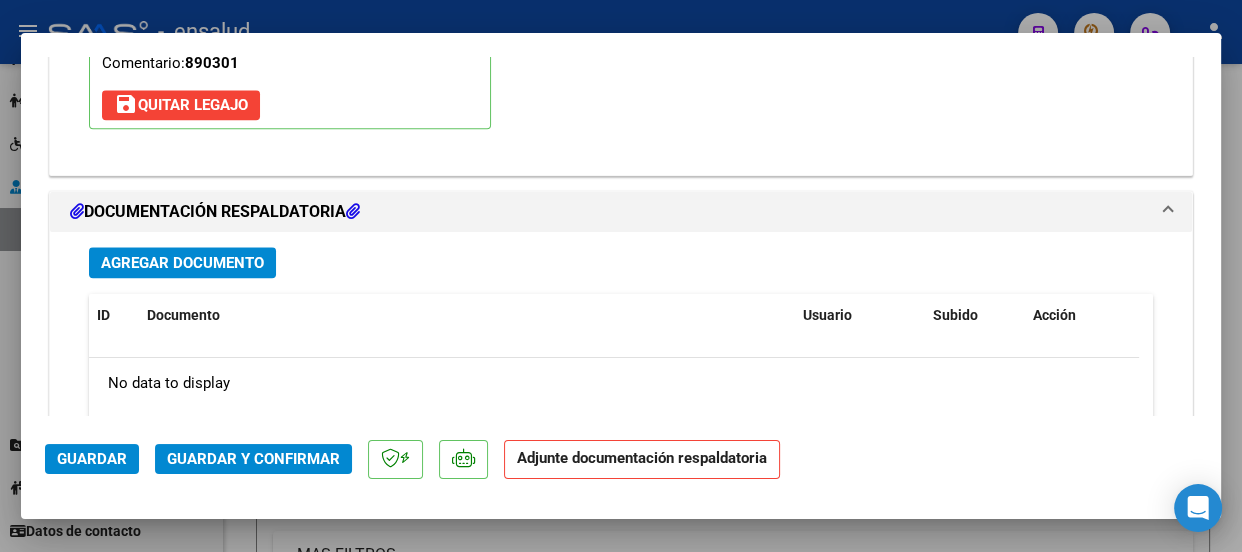 click on "Agregar Documento" at bounding box center [182, 263] 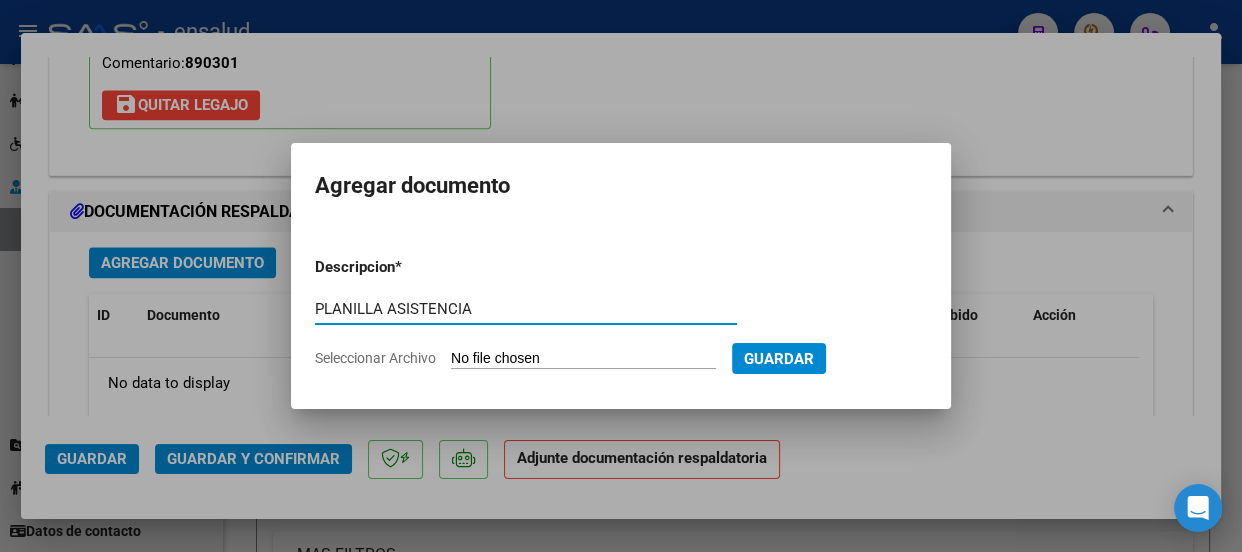 type on "PLANILLA ASISTENCIA" 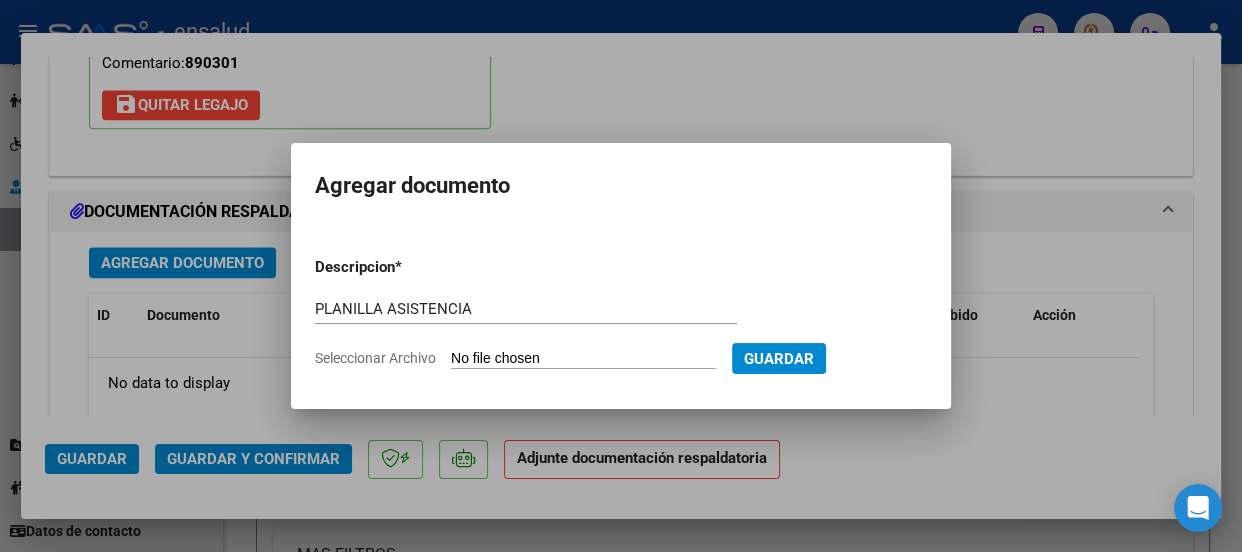 type on "C:\fakepath\[LAST] [LAST] [FIRST]_[NUMBER]_[NUMBER]_[TEXT]_[NUMBER]-[NUMBER].pdf" 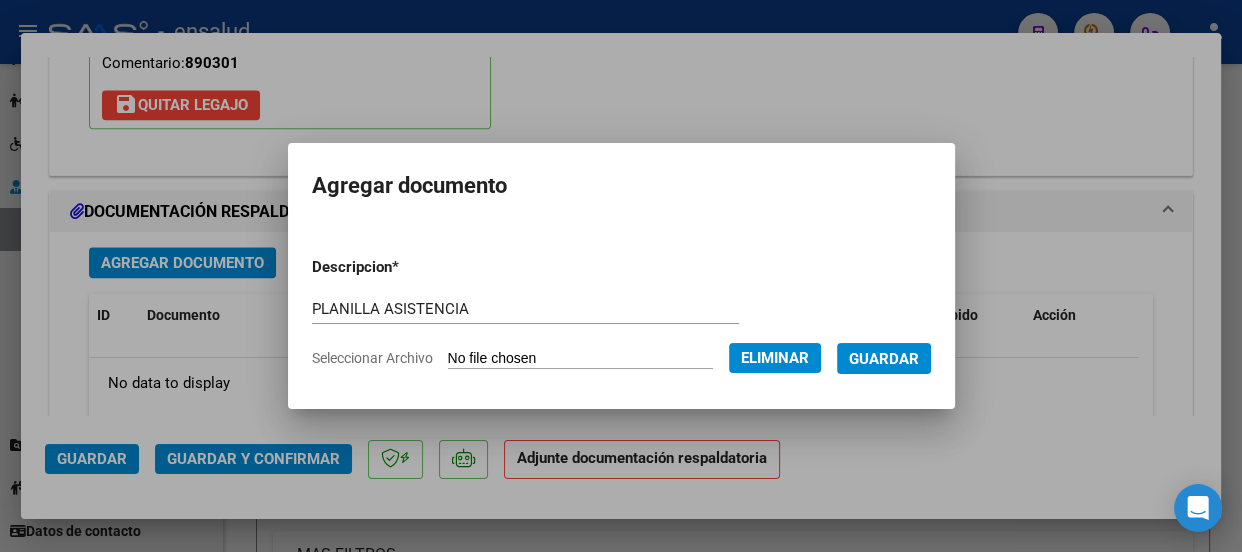 click on "Guardar" at bounding box center (884, 359) 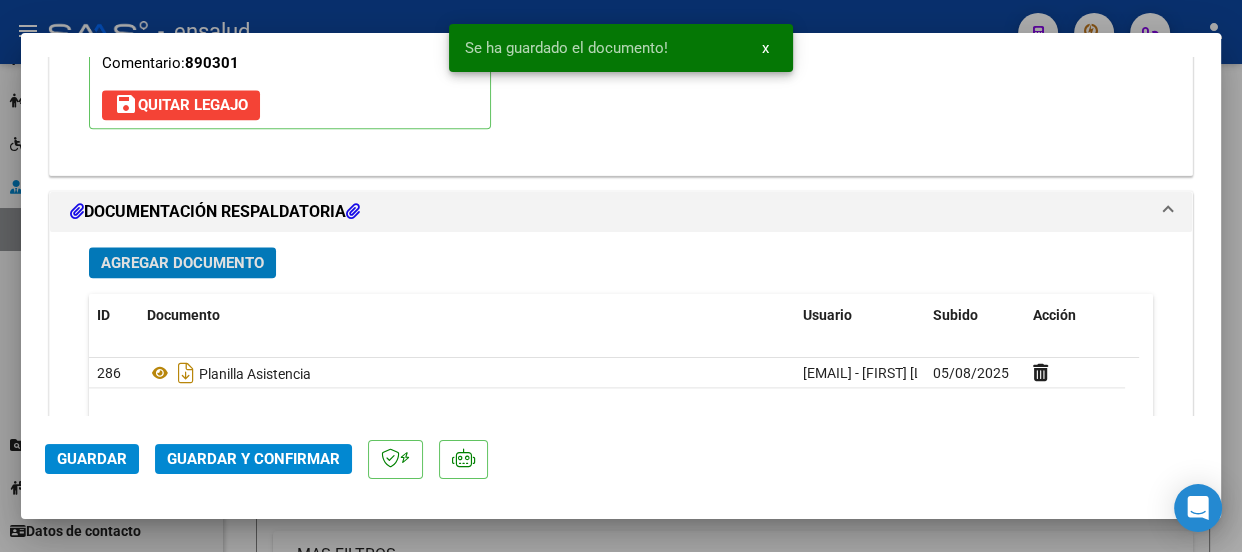 click on "Guardar y Confirmar" 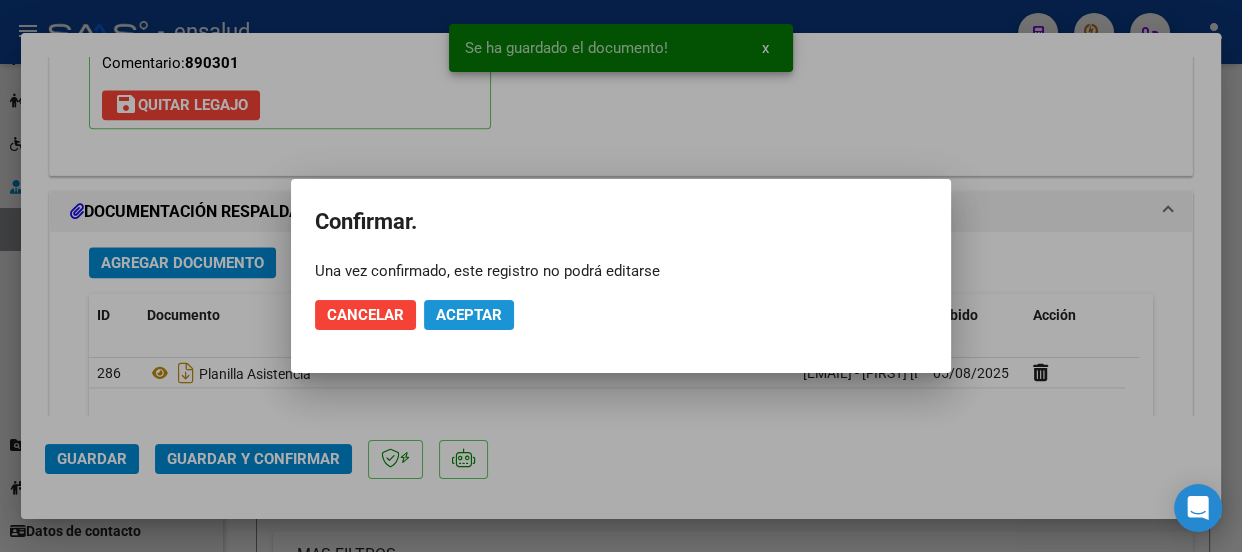 click on "Aceptar" 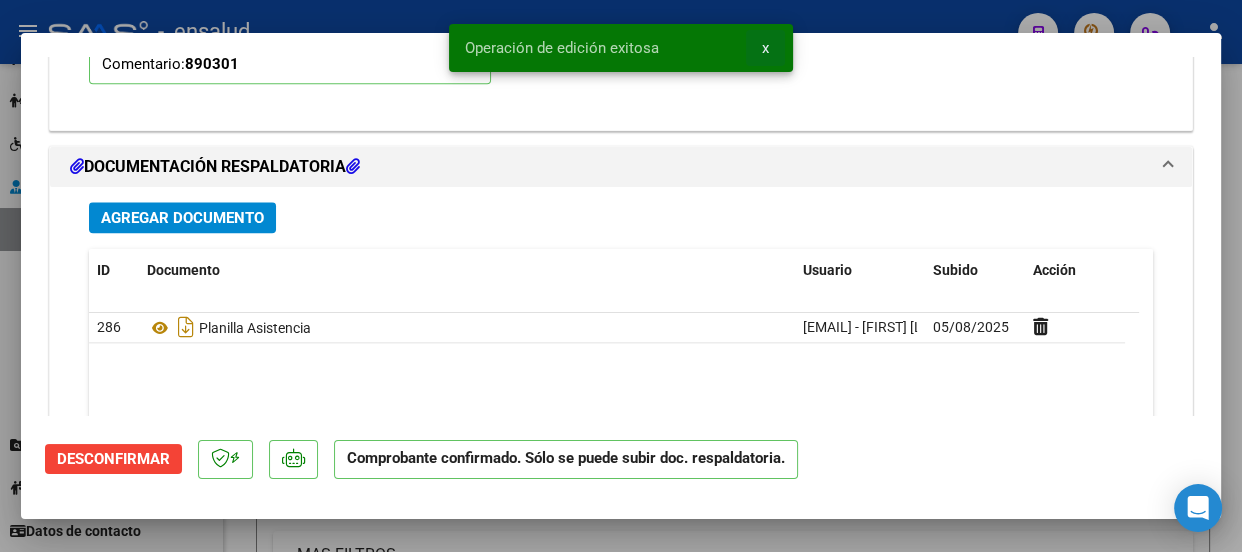 click on "x" at bounding box center (765, 48) 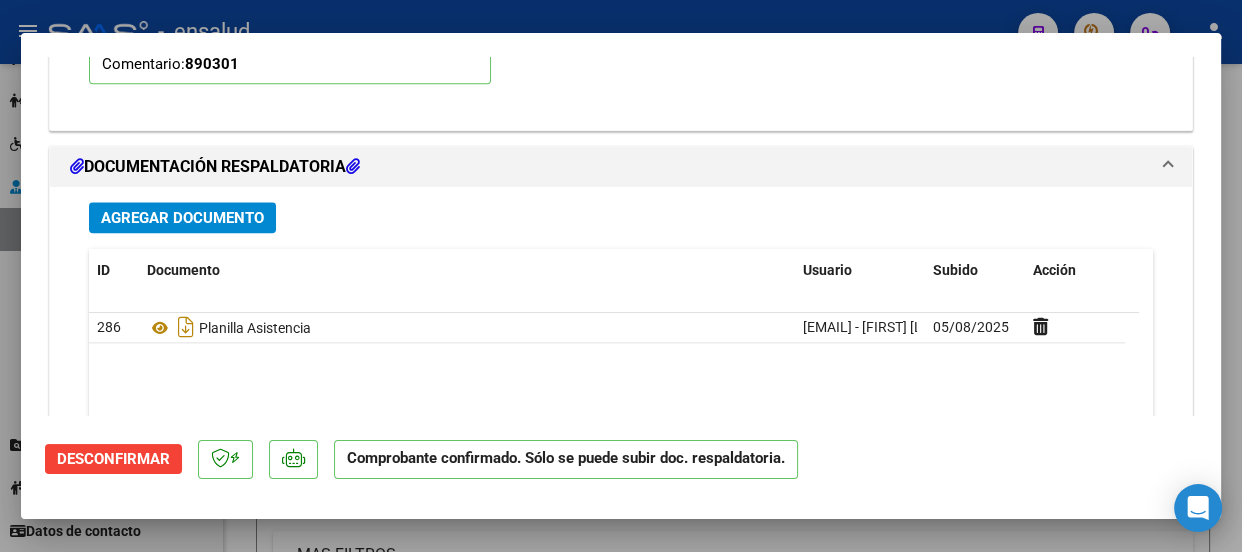 click at bounding box center (621, 276) 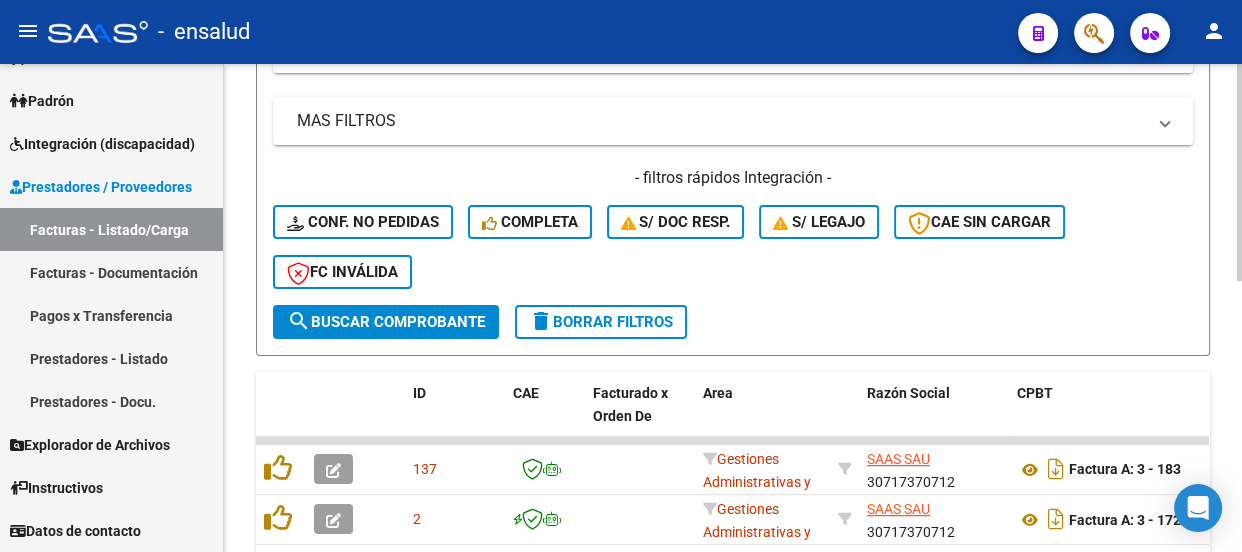 scroll, scrollTop: 427, scrollLeft: 0, axis: vertical 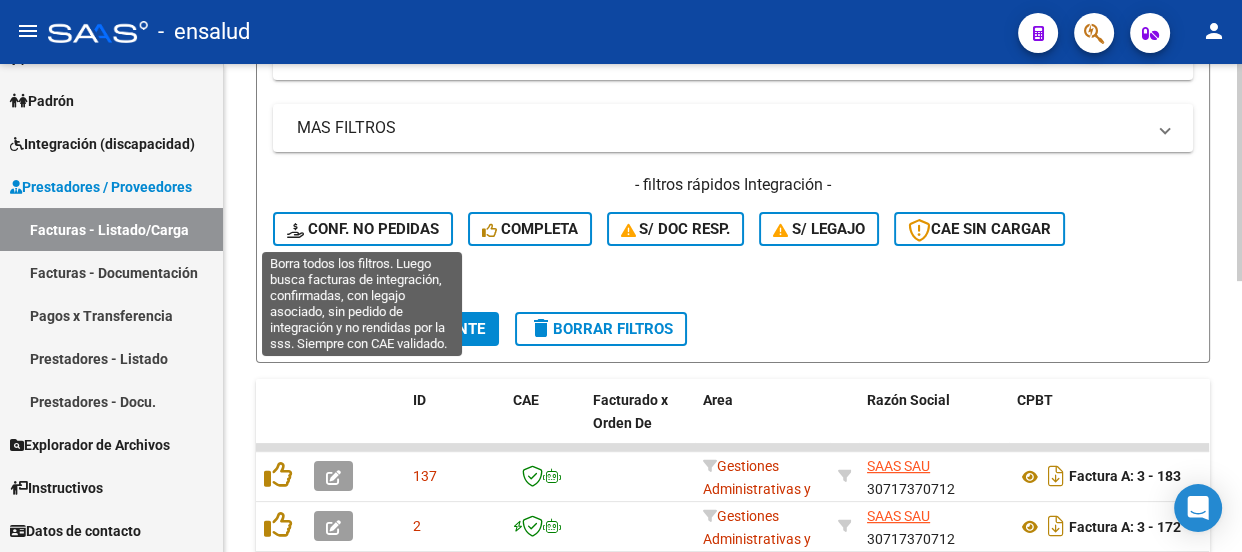 click on "Conf. no pedidas" 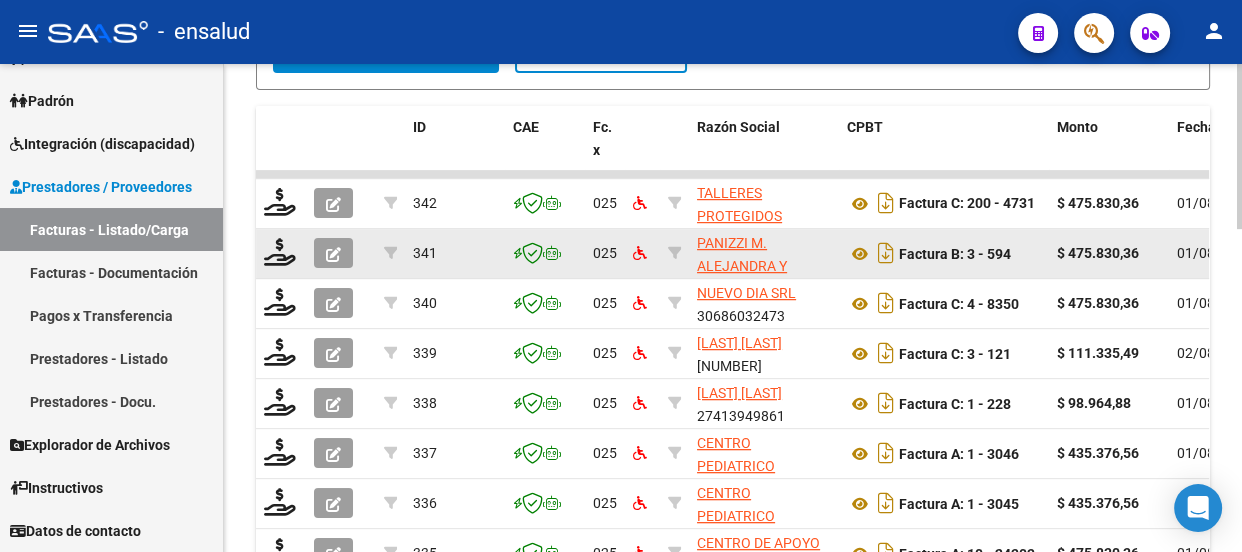 scroll, scrollTop: 959, scrollLeft: 0, axis: vertical 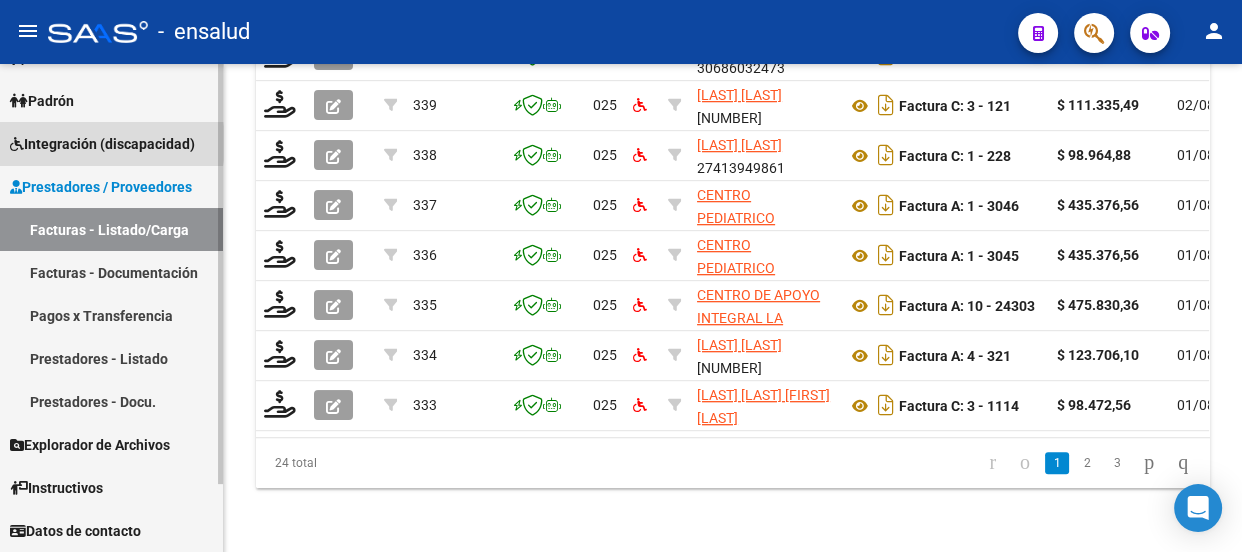 click on "Integración (discapacidad)" at bounding box center (102, 144) 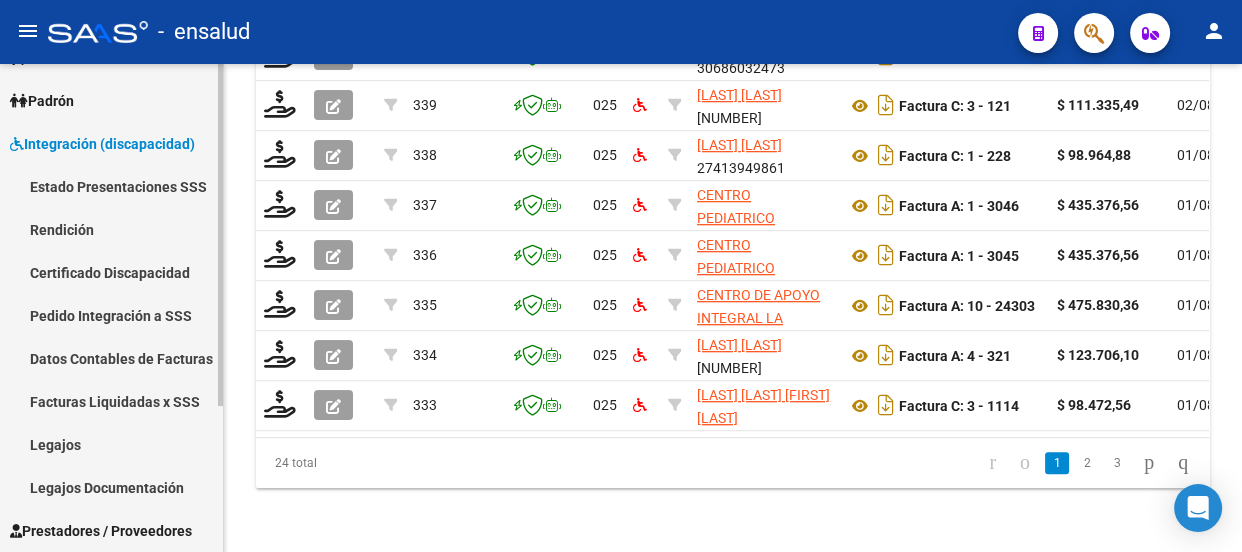click on "Pedido Integración a SSS" at bounding box center [111, 315] 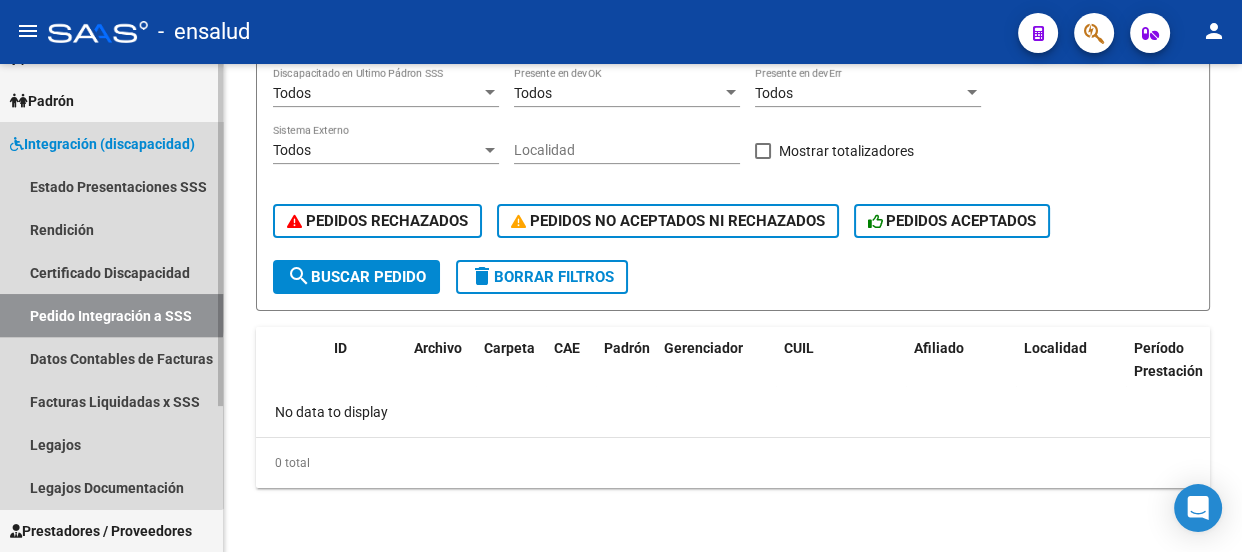 scroll, scrollTop: 0, scrollLeft: 0, axis: both 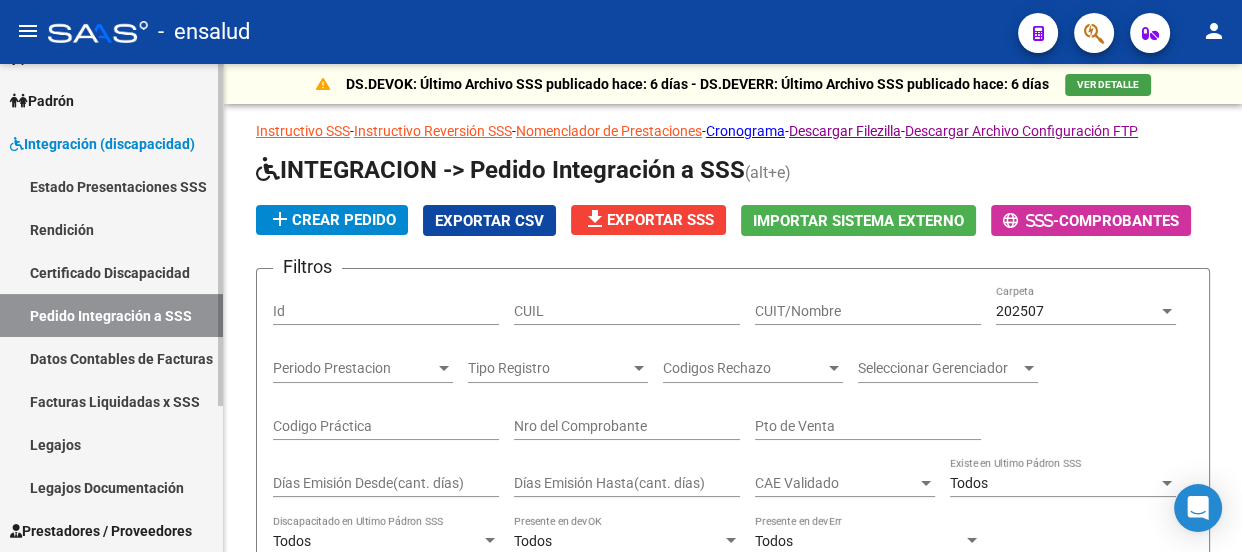 click on "Facturas Liquidadas x SSS" at bounding box center [111, 401] 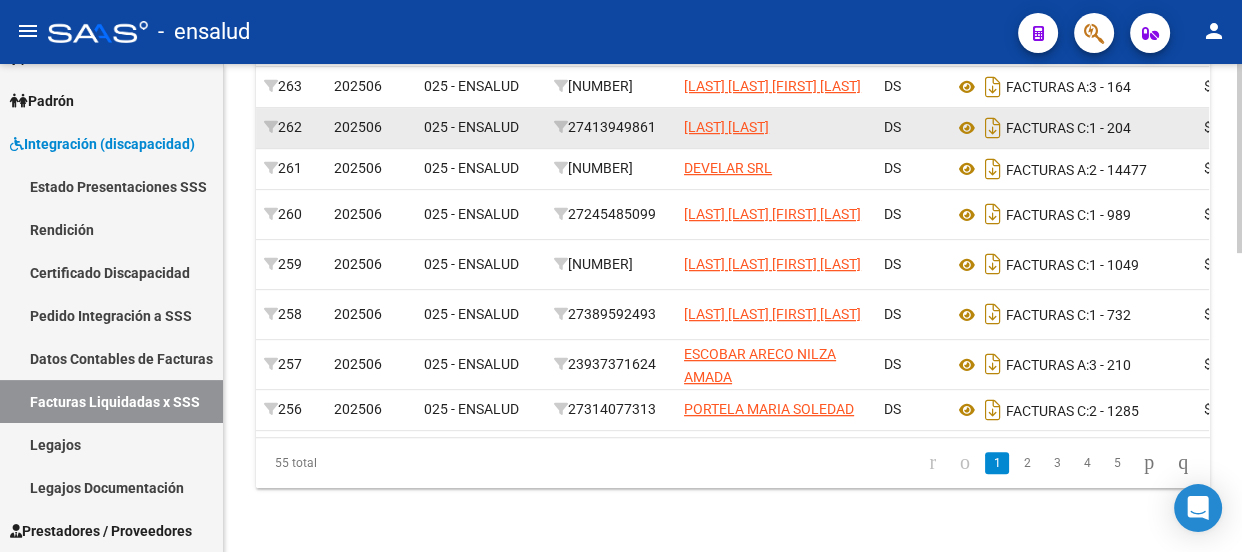 scroll, scrollTop: 774, scrollLeft: 0, axis: vertical 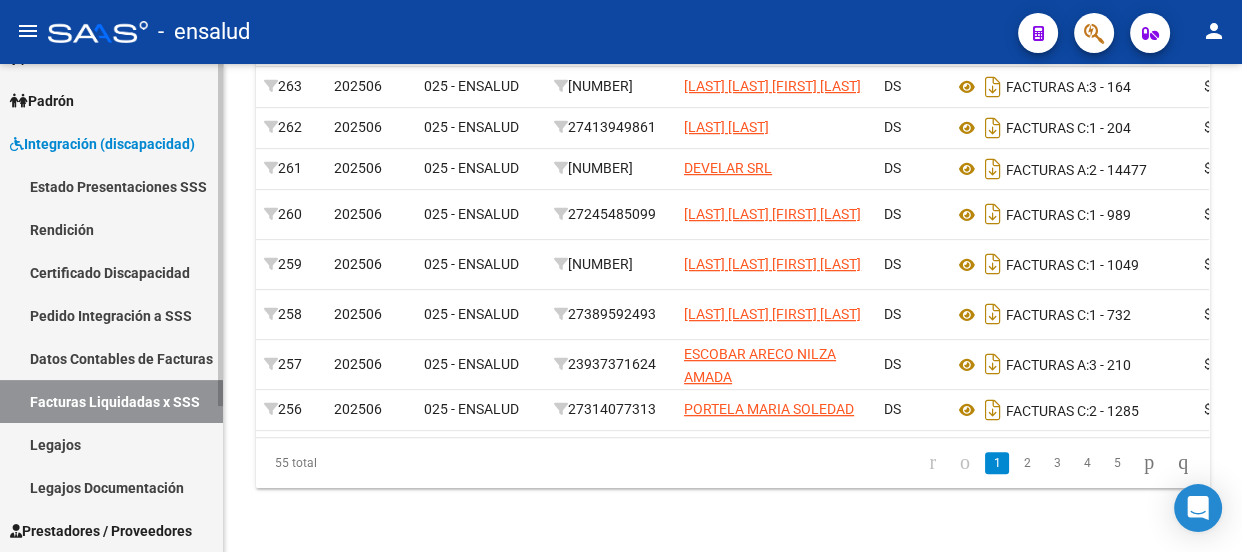 click on "Pedido Integración a SSS" at bounding box center [111, 315] 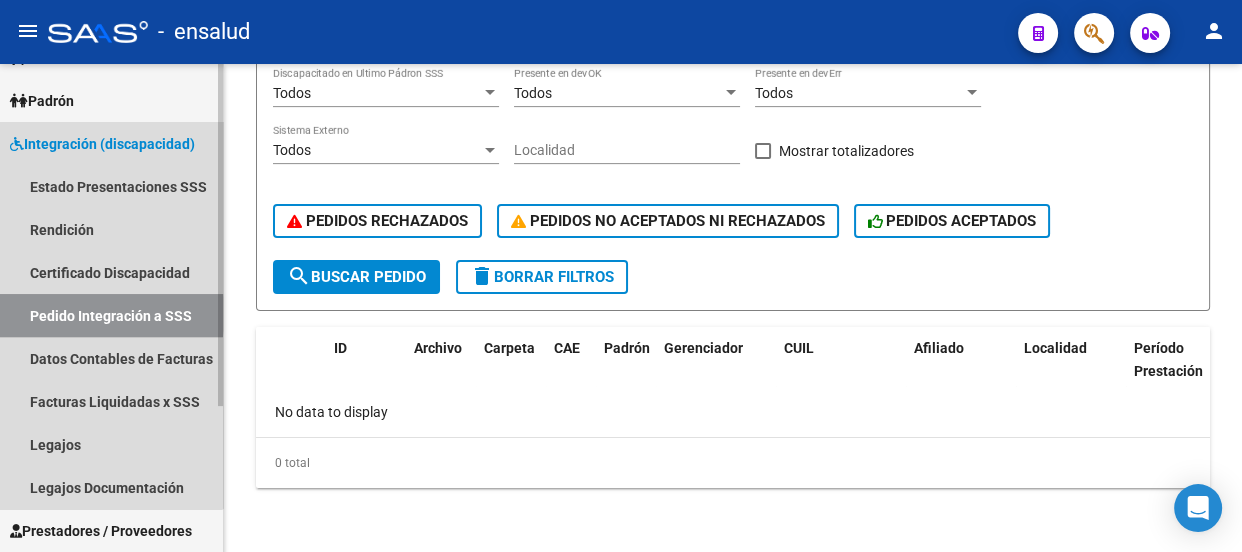 scroll, scrollTop: 0, scrollLeft: 0, axis: both 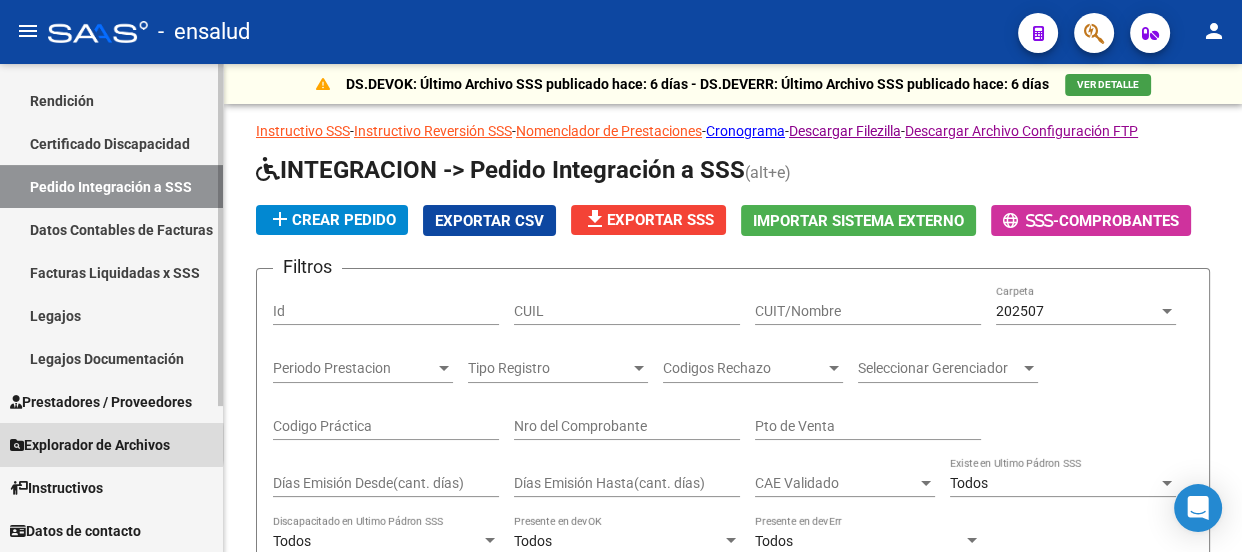 click on "Explorador de Archivos" at bounding box center (90, 445) 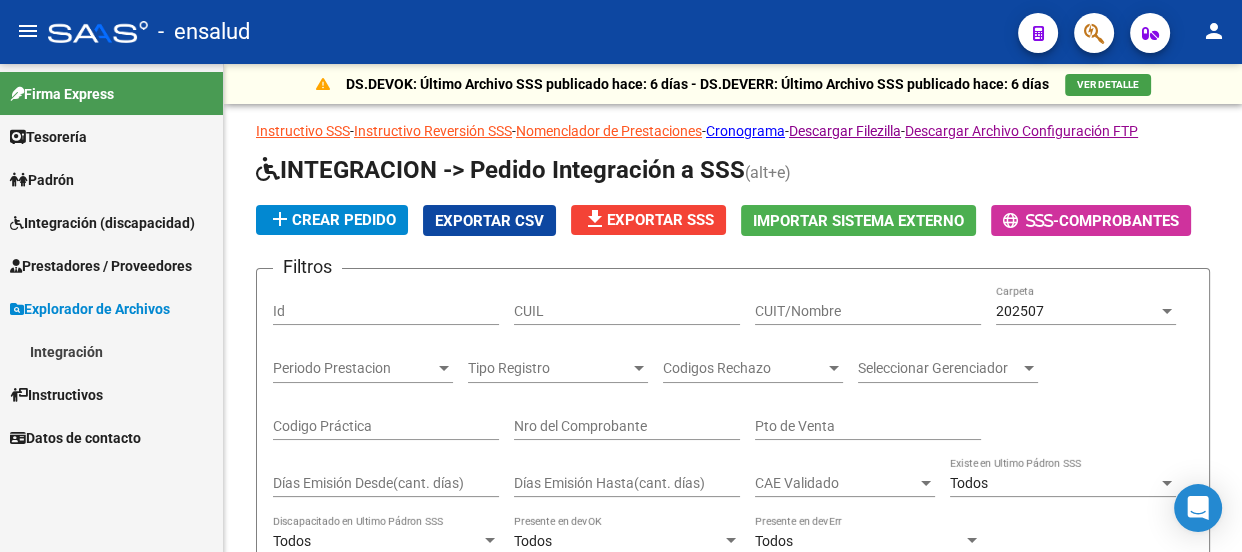 scroll, scrollTop: 0, scrollLeft: 0, axis: both 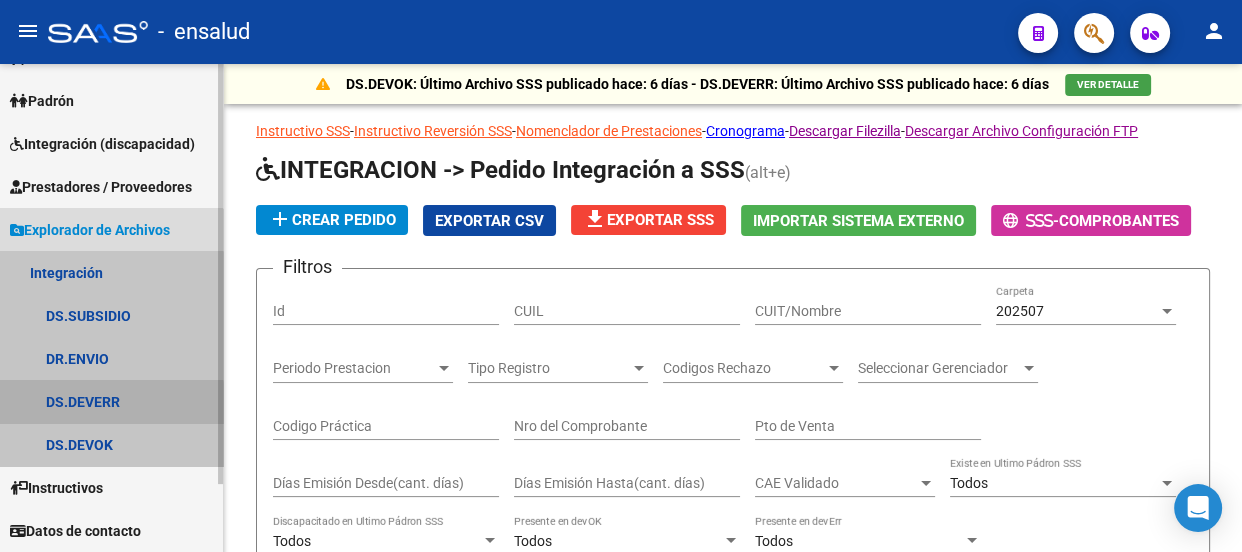 click on "DS.DEVERR" at bounding box center (111, 401) 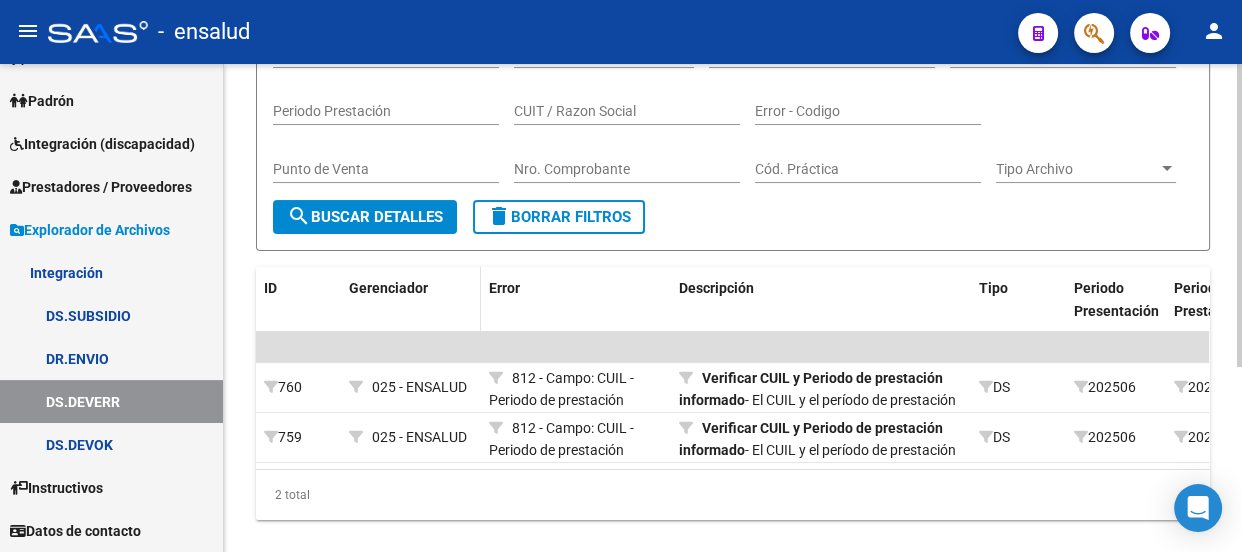 scroll, scrollTop: 272, scrollLeft: 0, axis: vertical 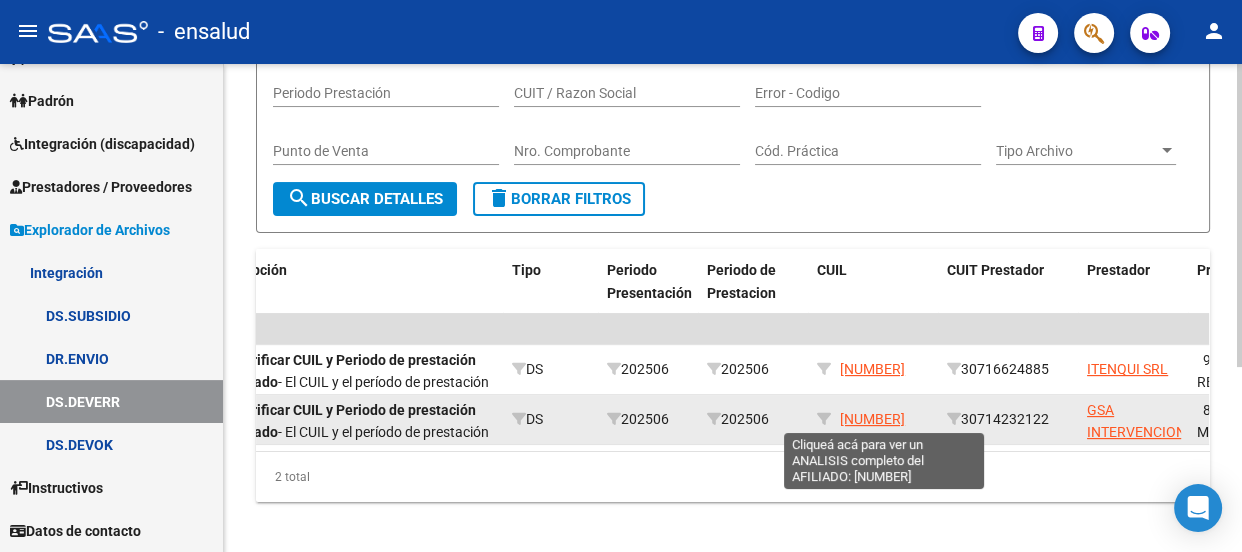 click on "[NUMBER]" 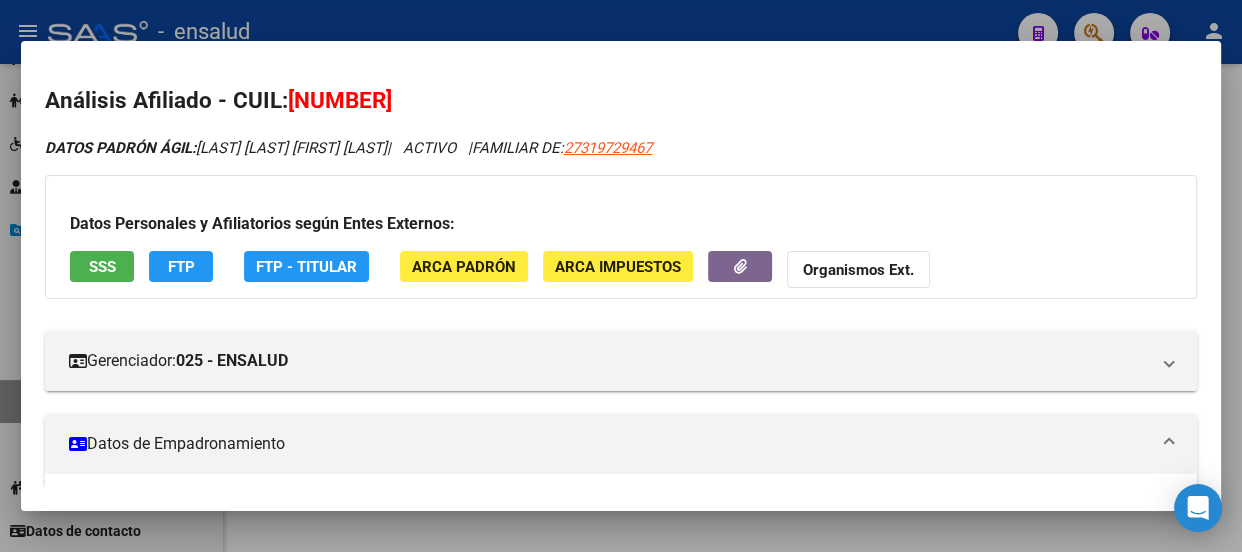 click at bounding box center [621, 276] 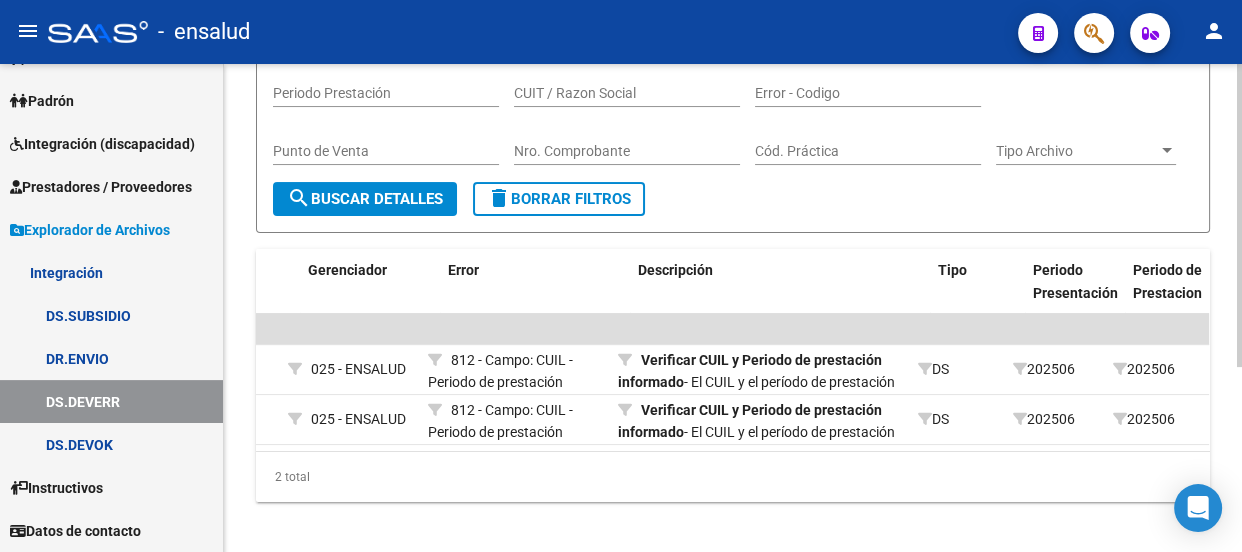 scroll, scrollTop: 0, scrollLeft: 0, axis: both 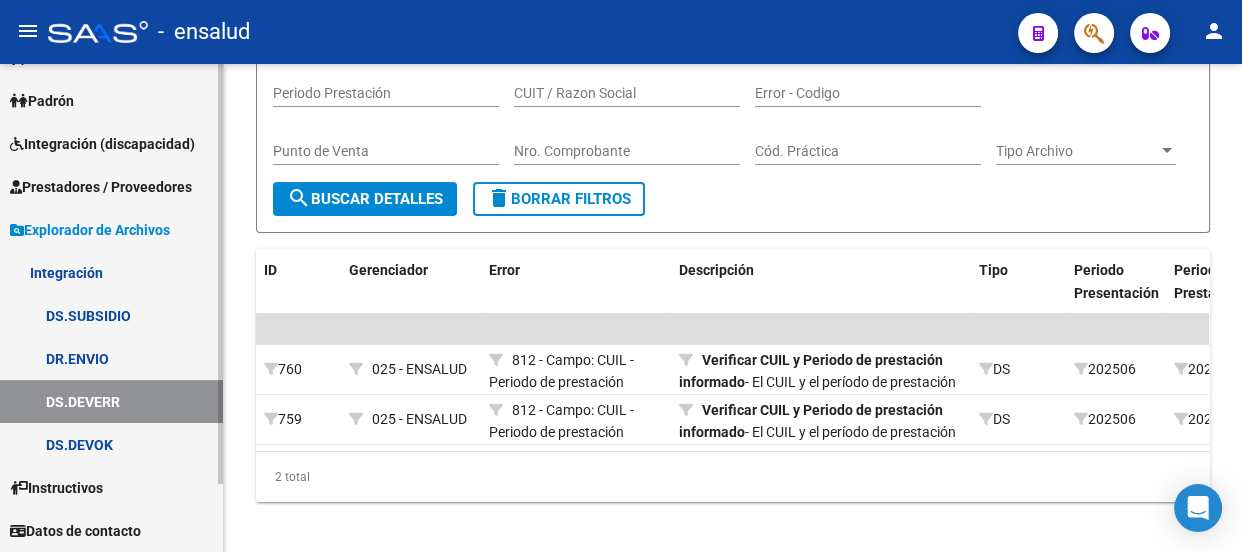 click on "DS.DEVOK" at bounding box center [111, 444] 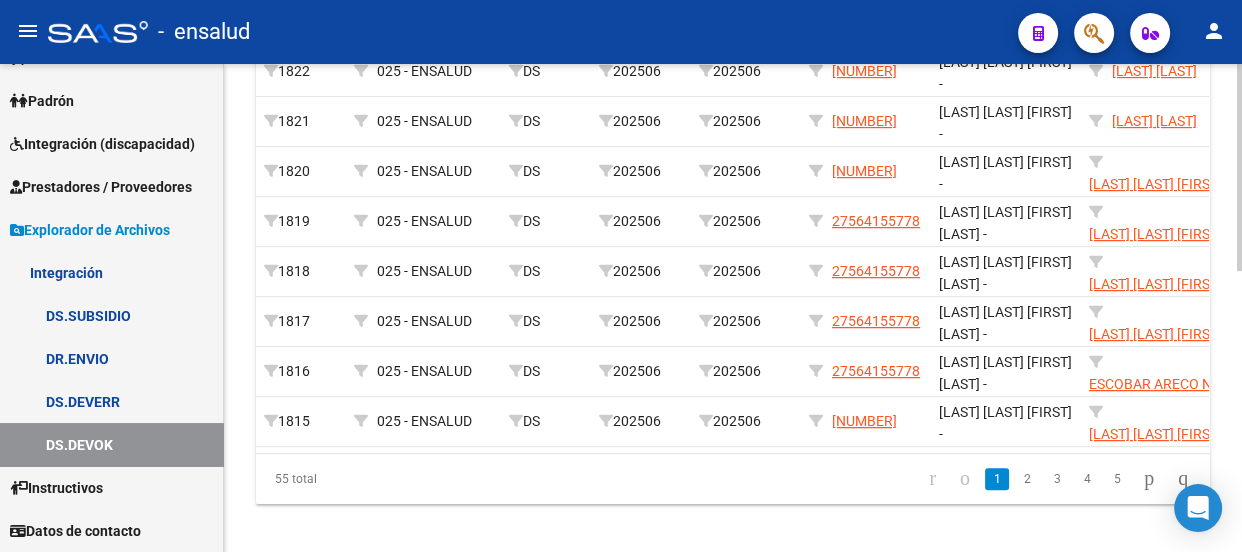 scroll, scrollTop: 663, scrollLeft: 0, axis: vertical 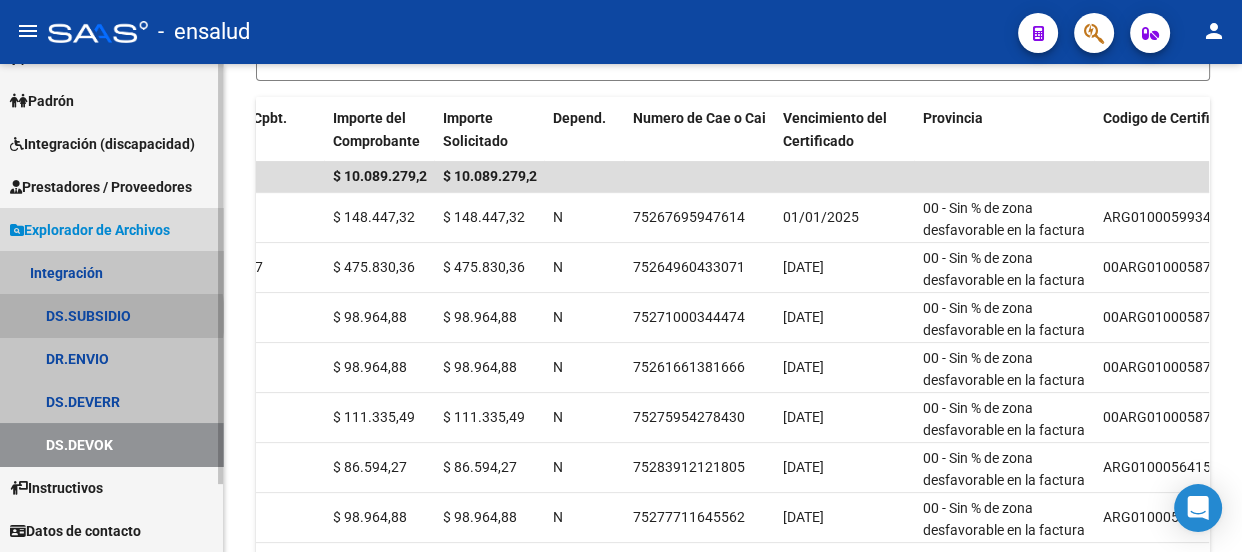 click on "DS.SUBSIDIO" at bounding box center (111, 315) 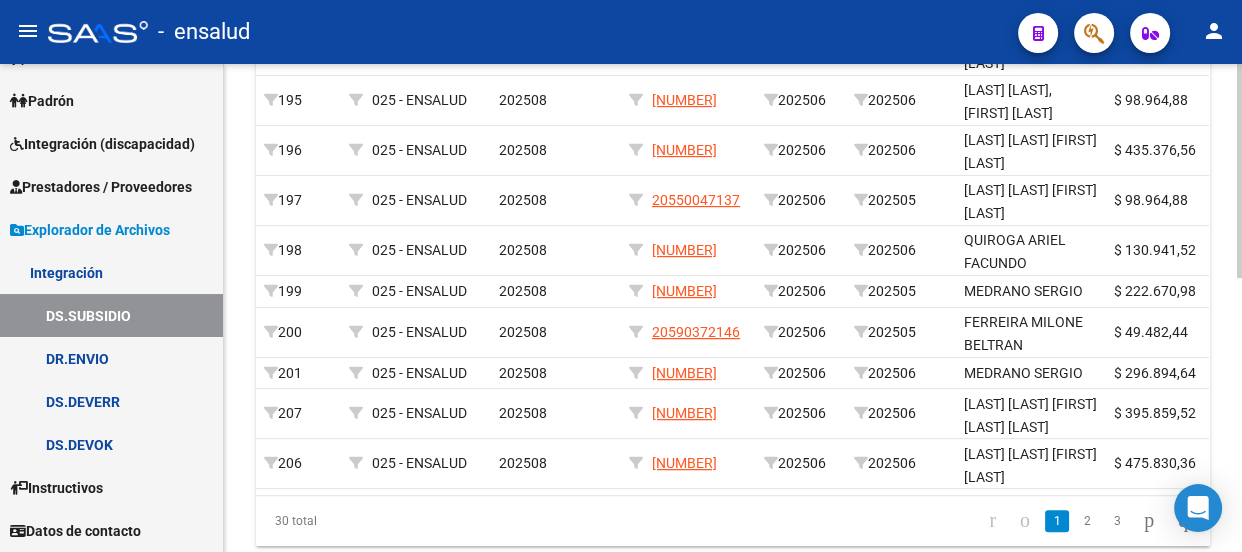 scroll, scrollTop: 572, scrollLeft: 0, axis: vertical 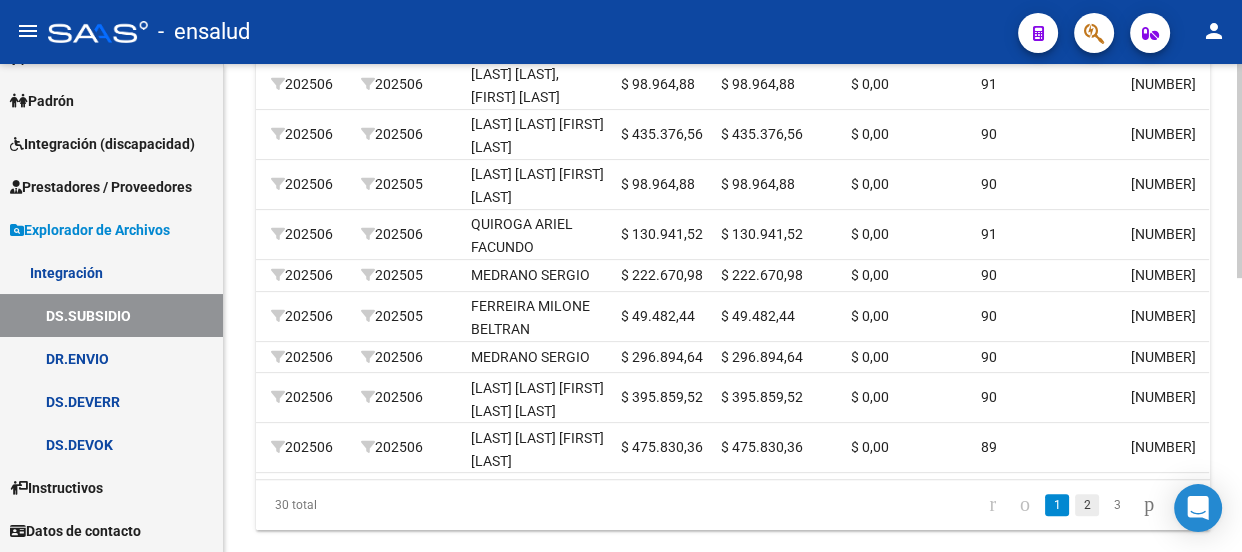 click on "2" 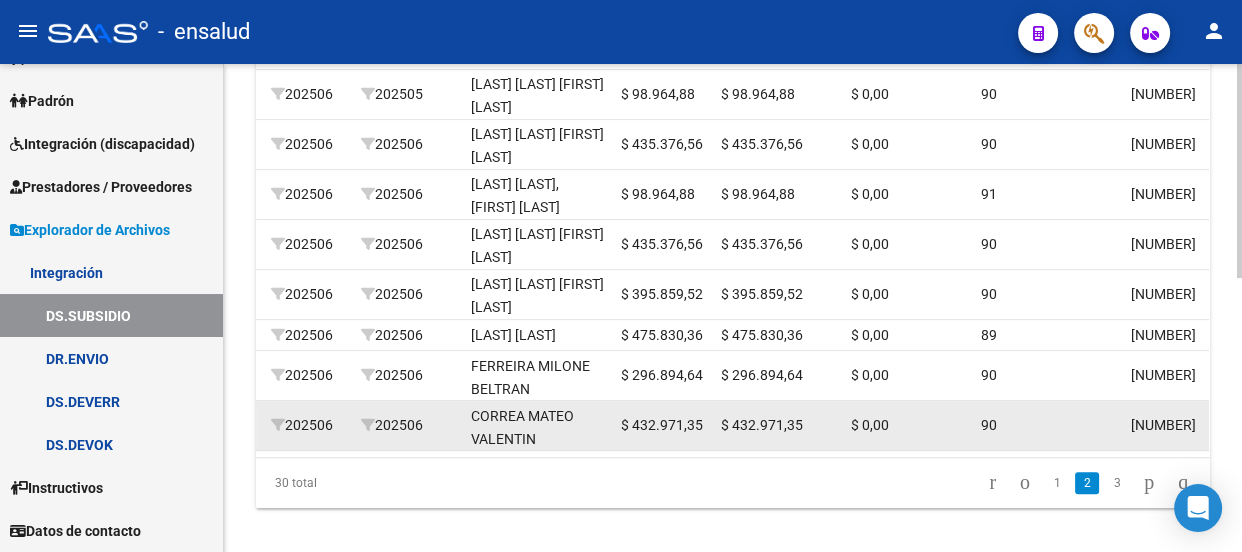 scroll, scrollTop: 626, scrollLeft: 0, axis: vertical 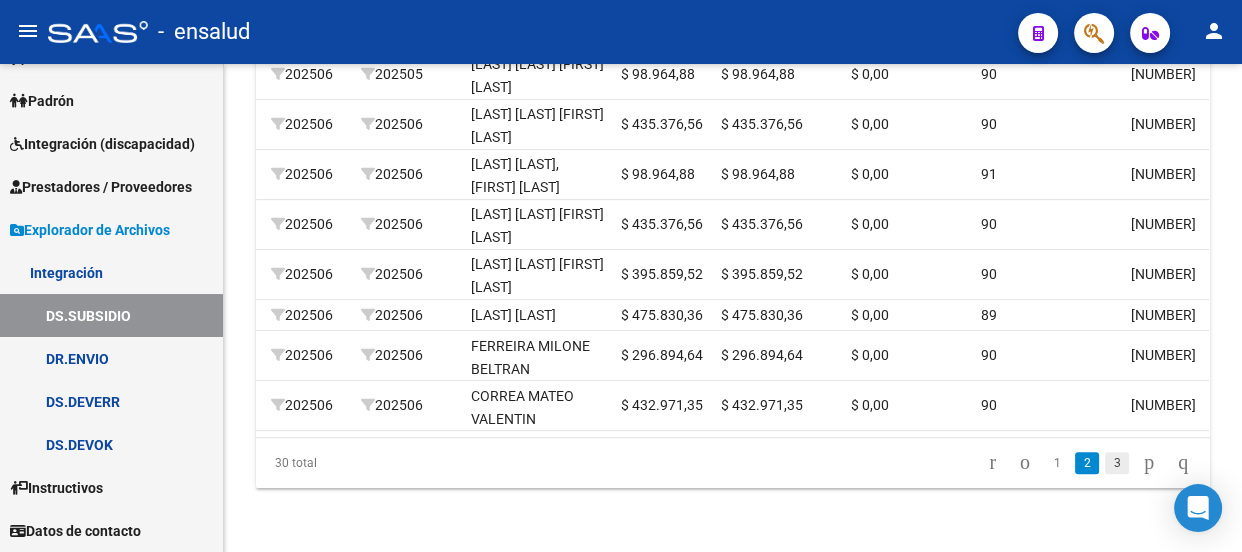 click on "3" 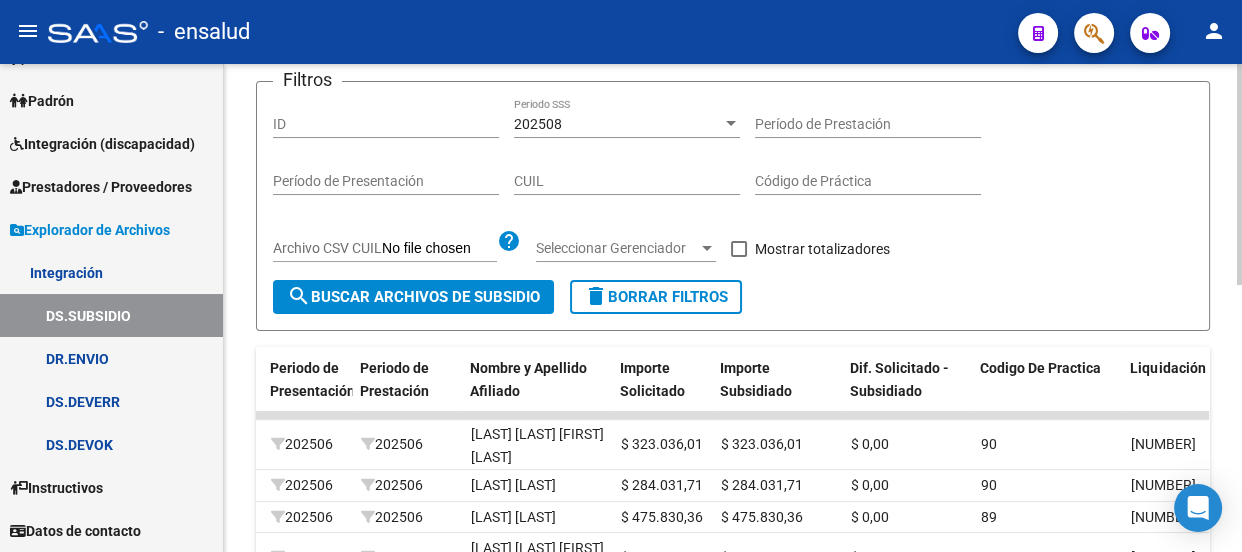 scroll, scrollTop: 134, scrollLeft: 0, axis: vertical 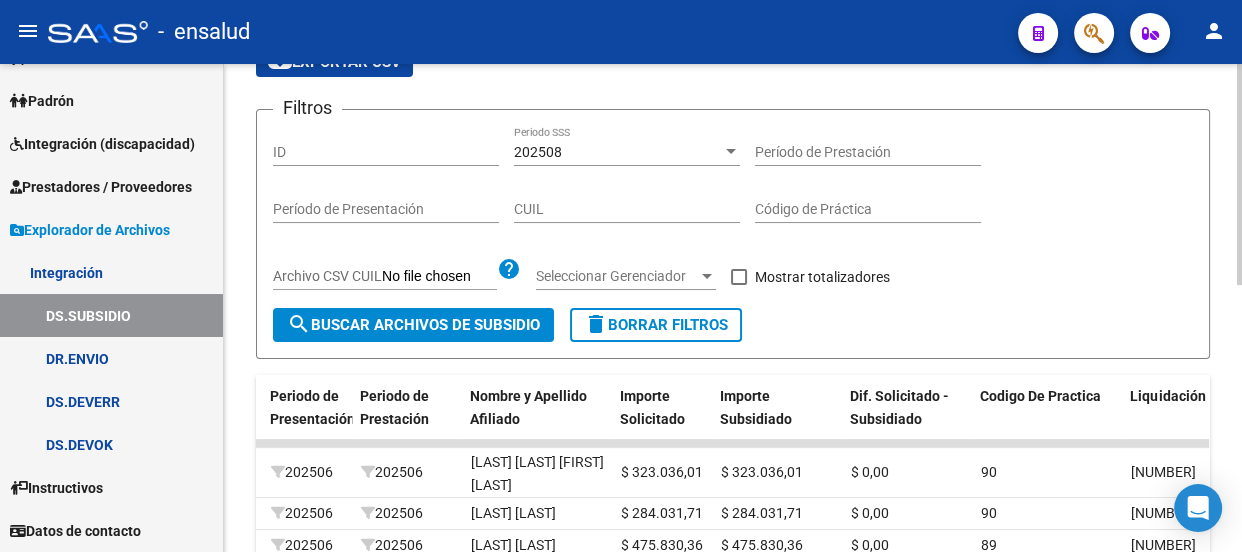 click at bounding box center (739, 277) 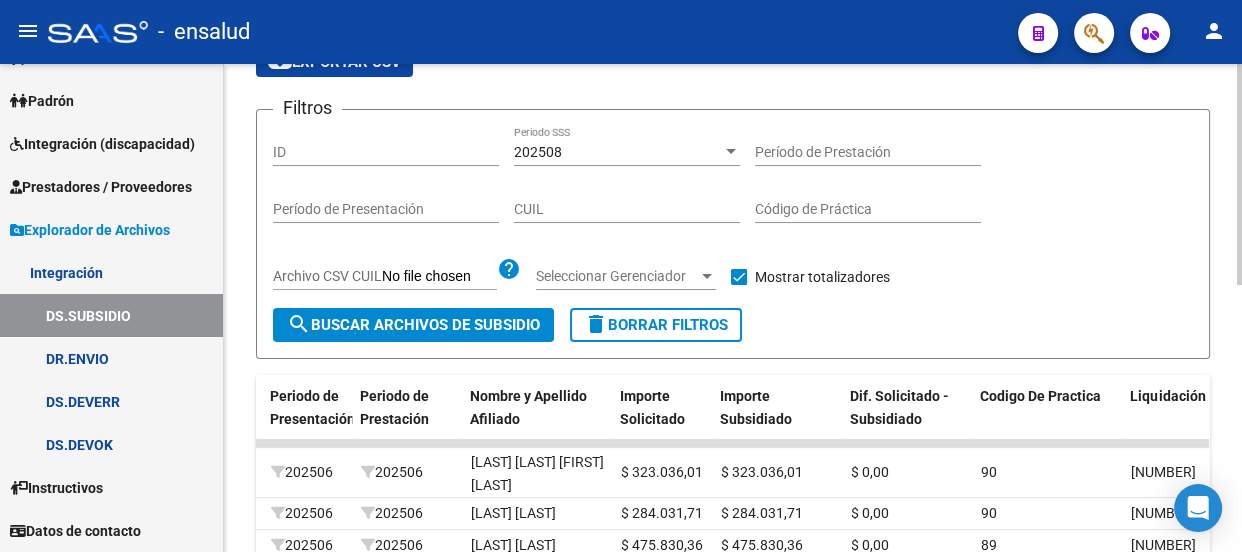 click on "search  Buscar Archivos de Subsidio" 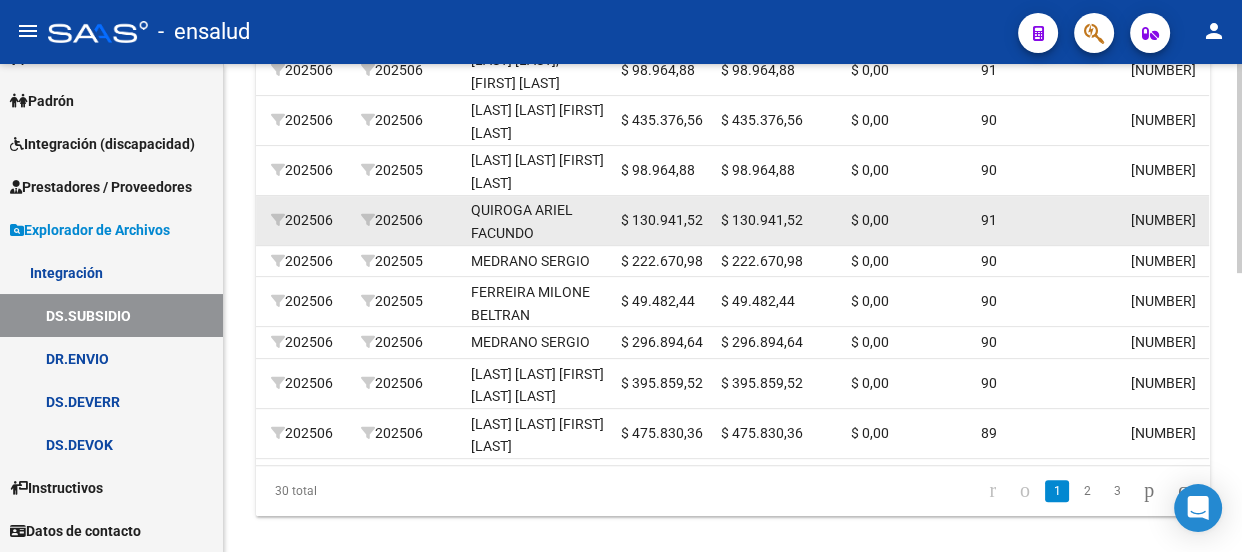 scroll, scrollTop: 649, scrollLeft: 0, axis: vertical 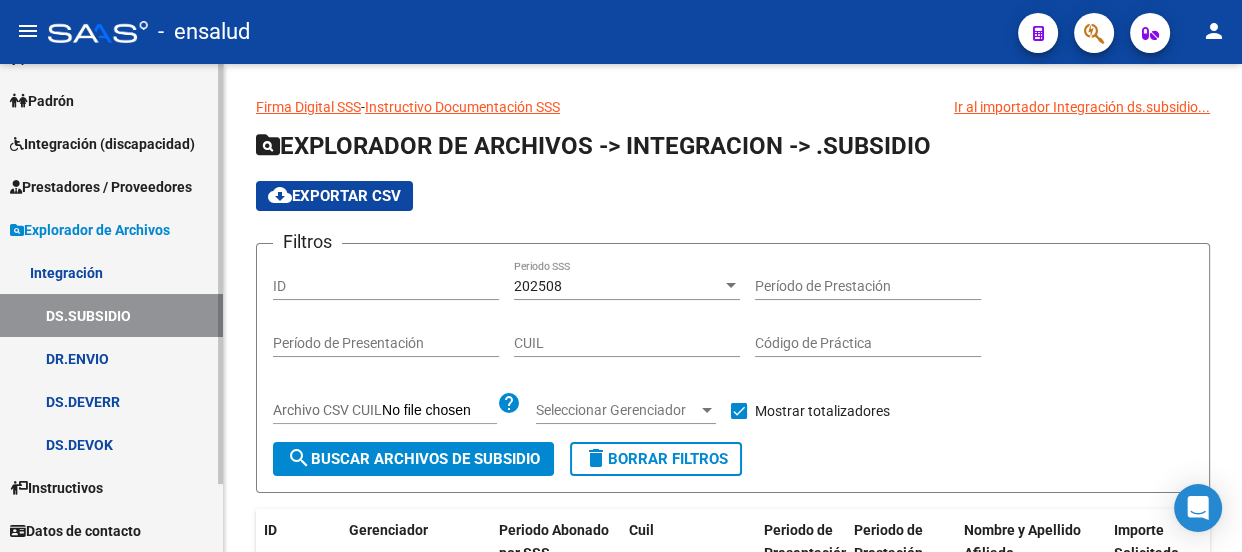 click on "Prestadores / Proveedores" at bounding box center (101, 187) 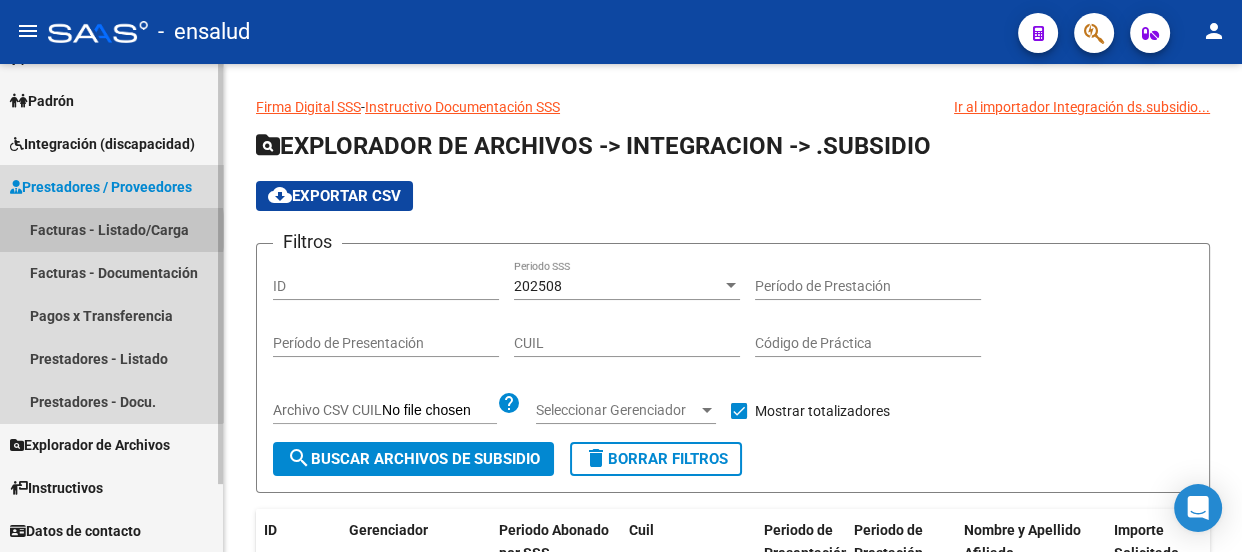 click on "Facturas - Listado/Carga" at bounding box center (111, 229) 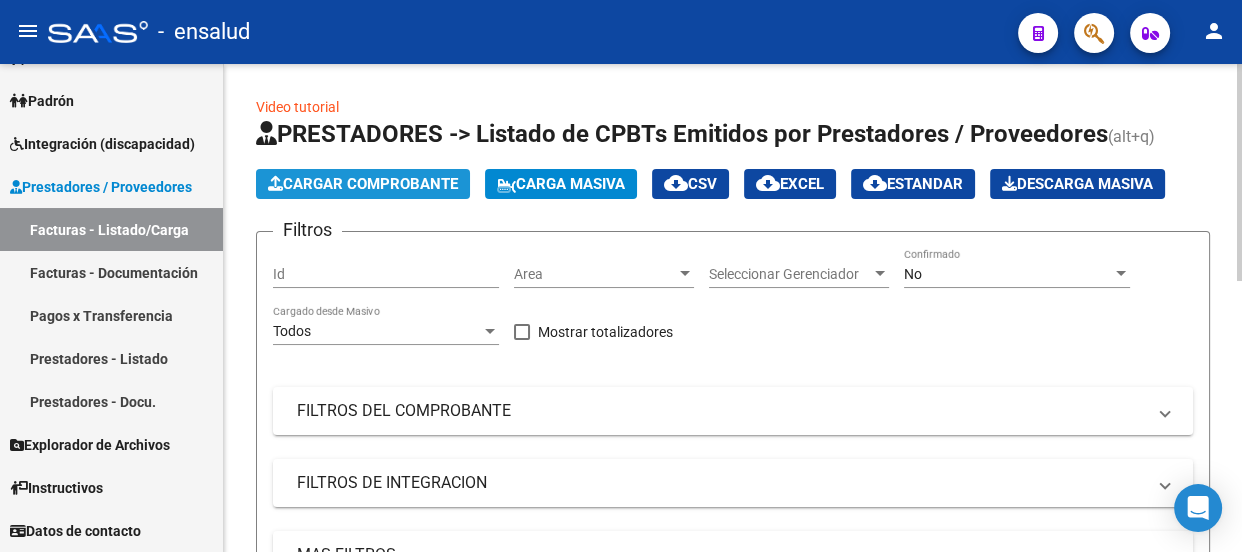 click on "Cargar Comprobante" 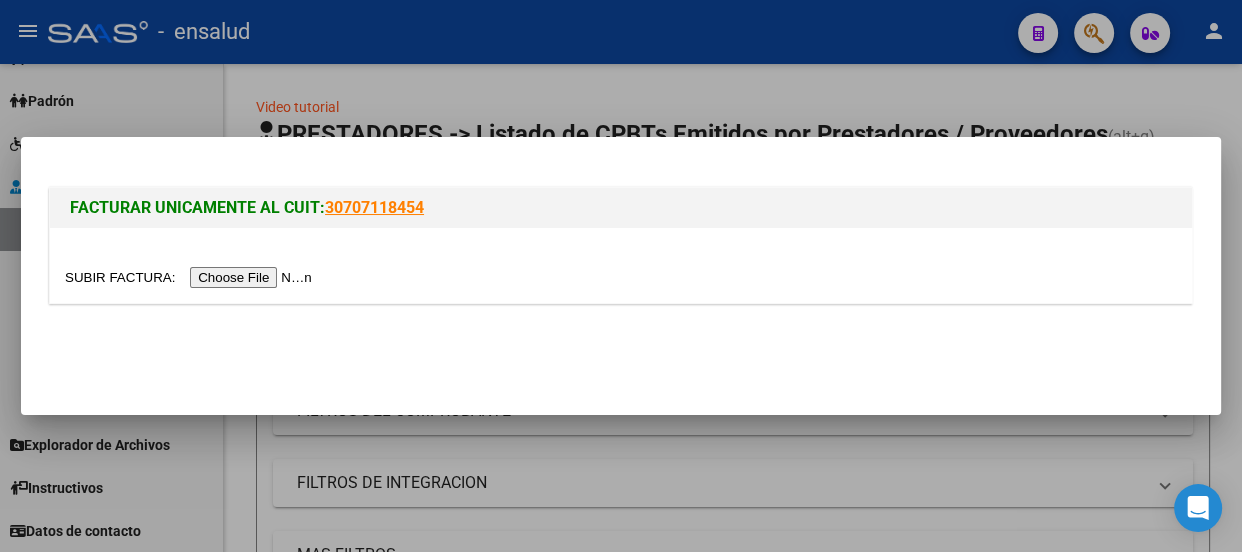 click at bounding box center [191, 277] 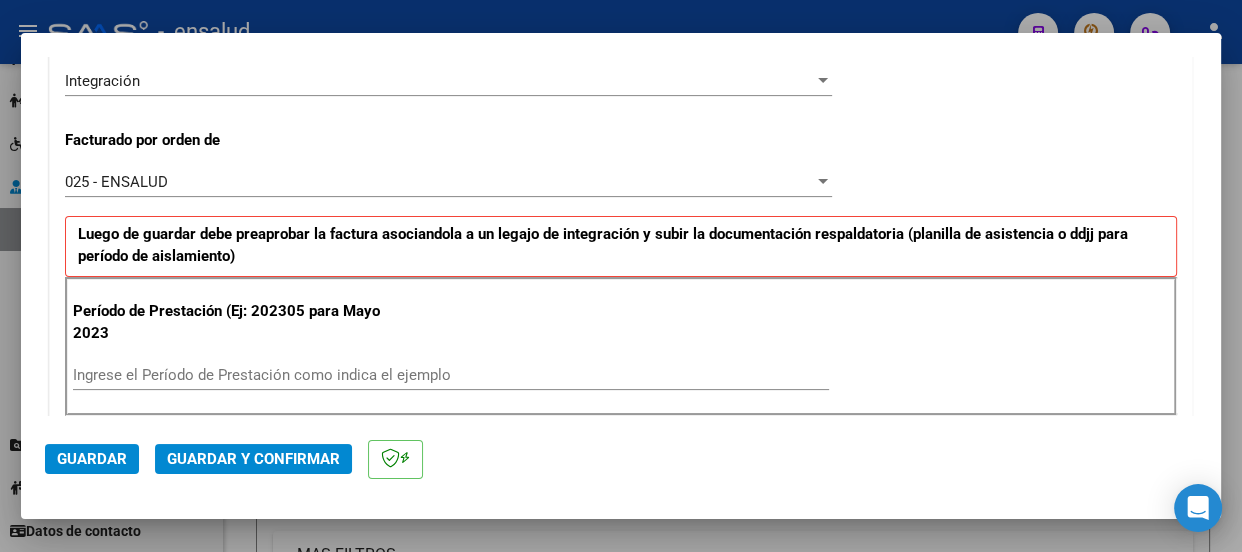 scroll, scrollTop: 636, scrollLeft: 0, axis: vertical 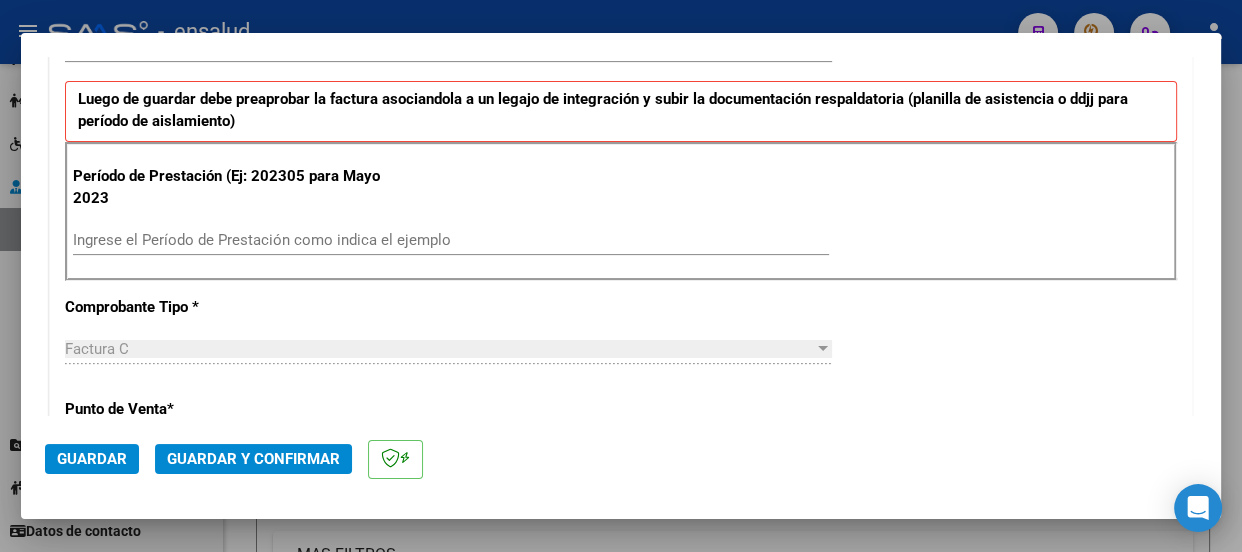 click on "Ingrese el Período de Prestación como indica el ejemplo" at bounding box center (451, 240) 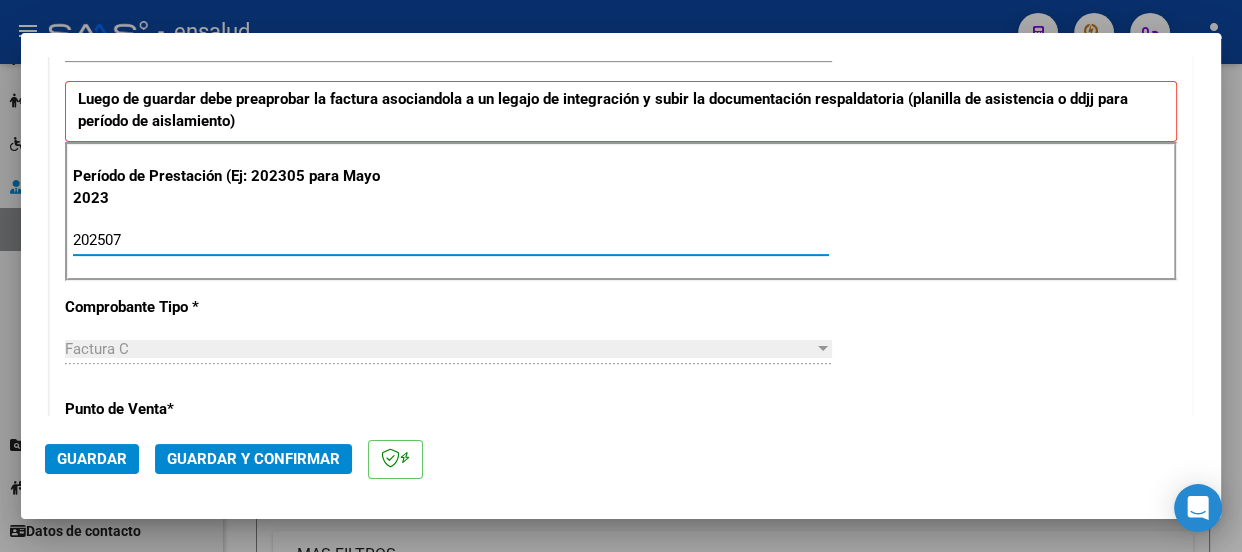 type on "202507" 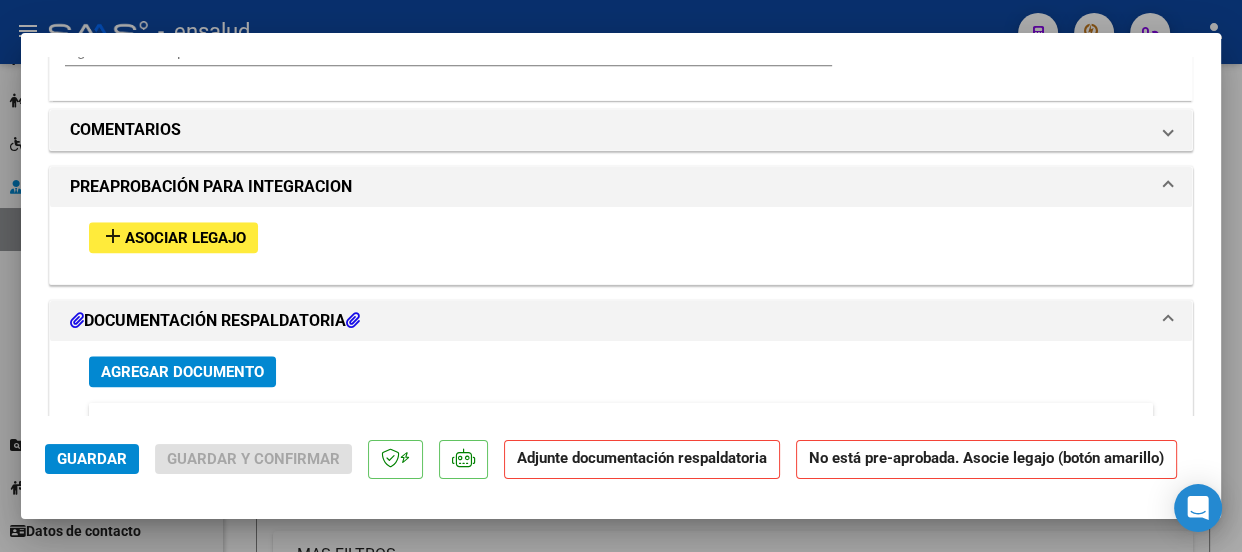 scroll, scrollTop: 1909, scrollLeft: 0, axis: vertical 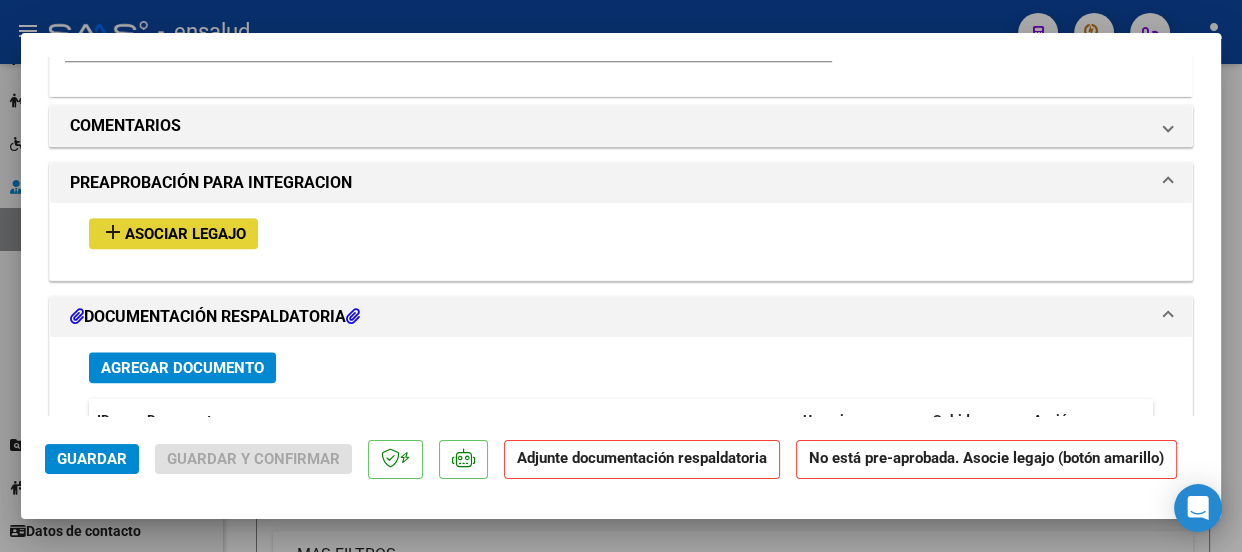 click on "Asociar Legajo" at bounding box center [185, 234] 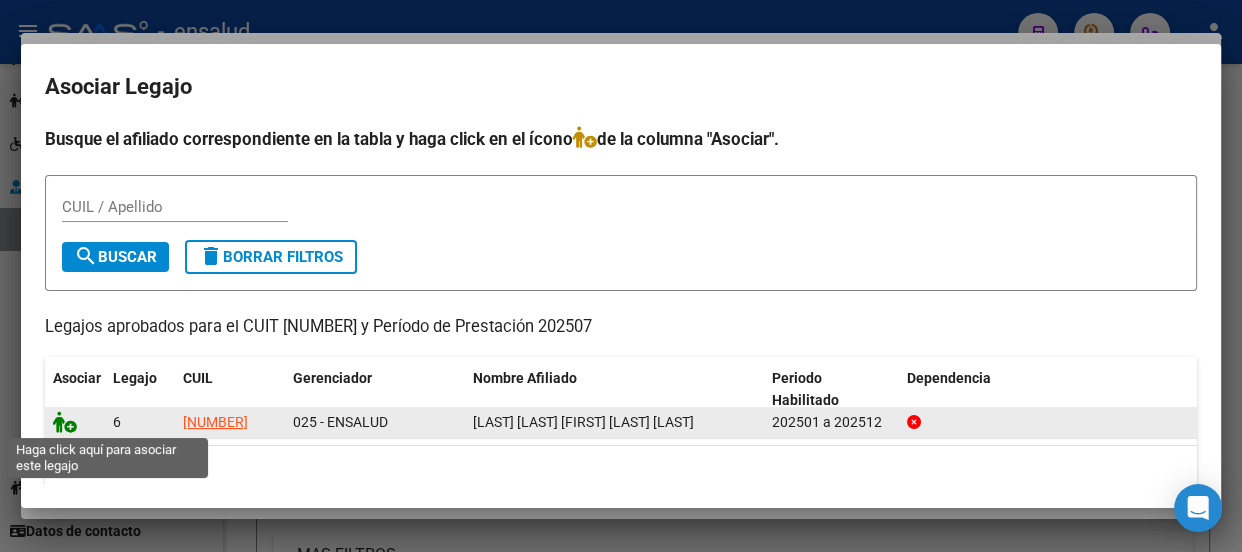 click 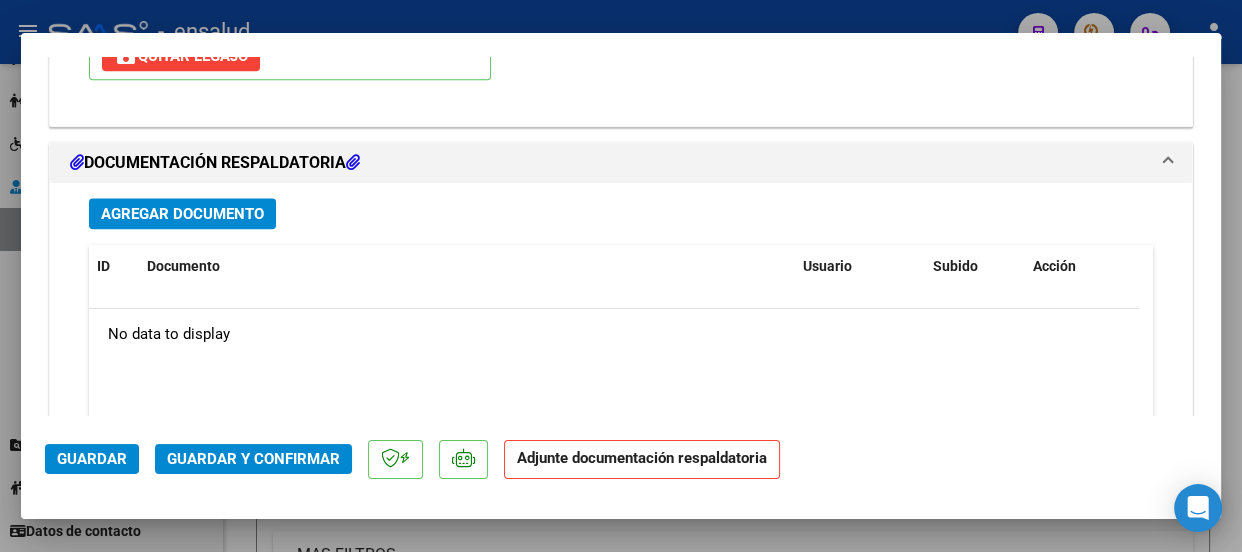 scroll, scrollTop: 2416, scrollLeft: 0, axis: vertical 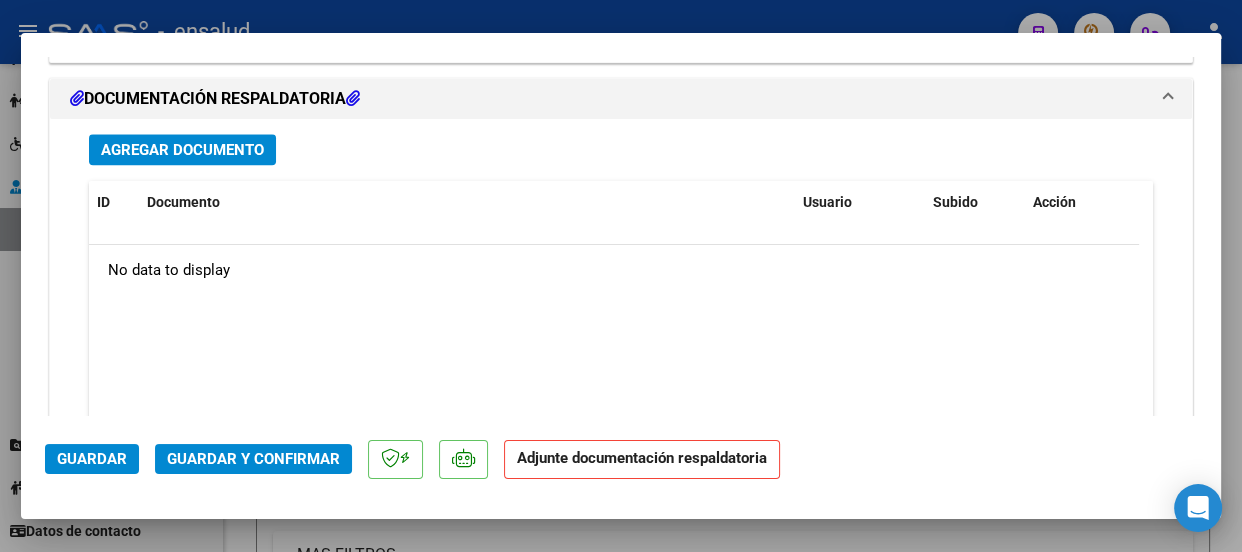 click on "Agregar Documento" at bounding box center (182, 150) 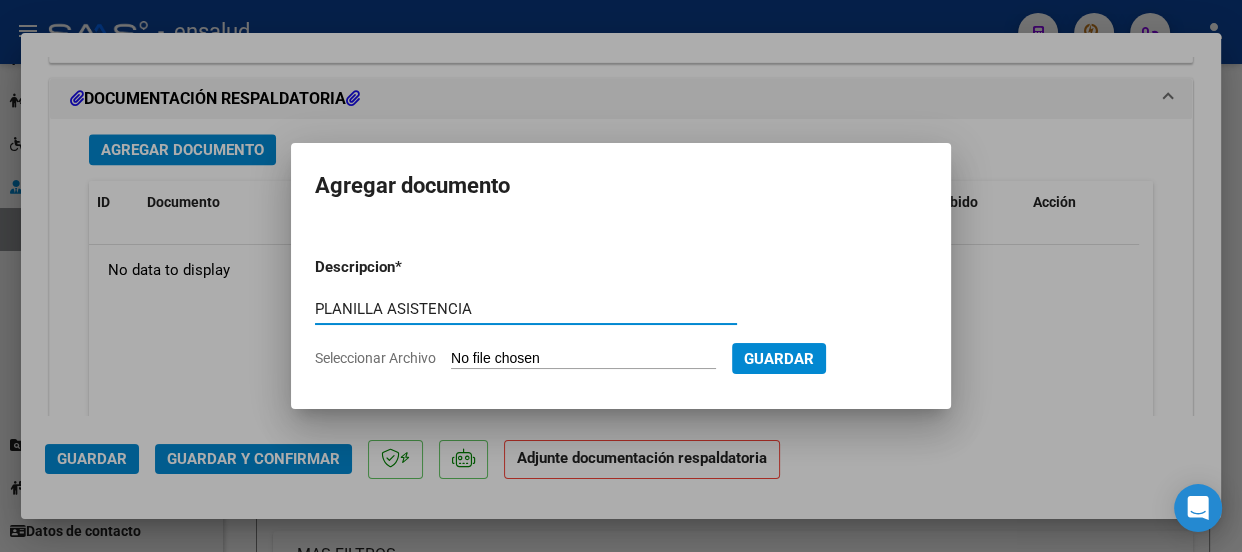type on "PLANILLA ASISTENCIA" 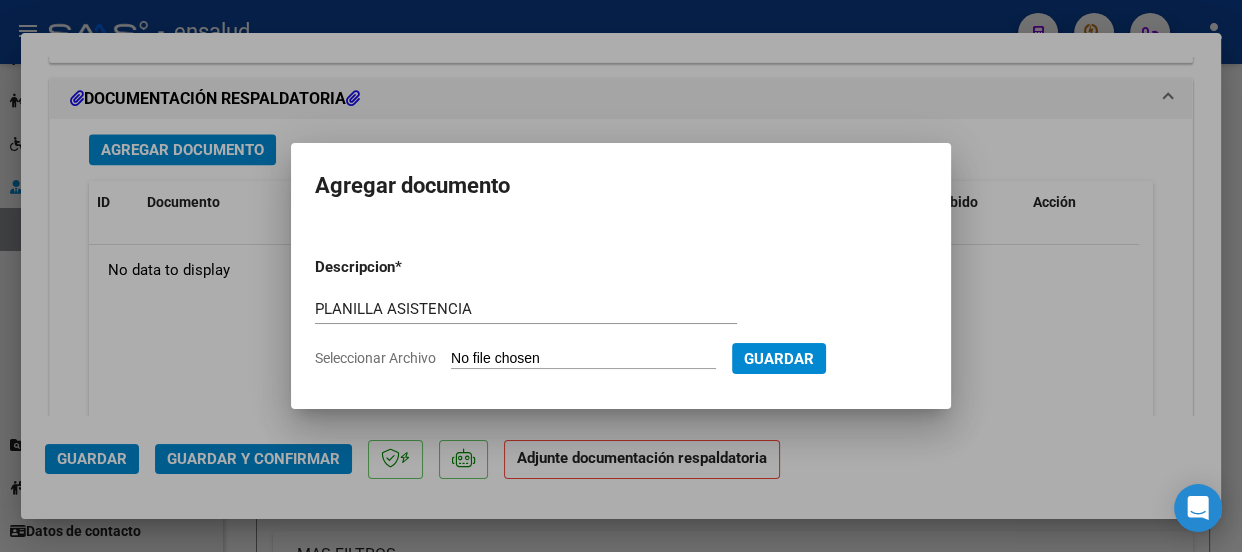 type on "C:\fakepath\[LAST] [LAST] [FIRST] [LAST]_[NUMBER]_[NUMBER]_[TEXT]_[NUMBER]-[NUMBER].pdf" 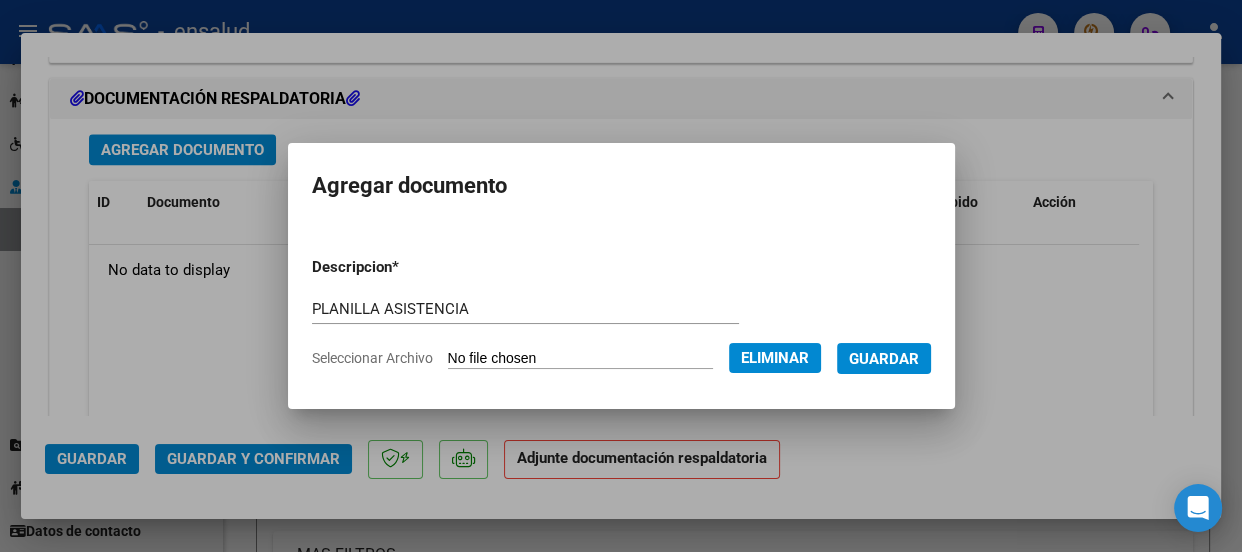 click on "Guardar" at bounding box center [884, 359] 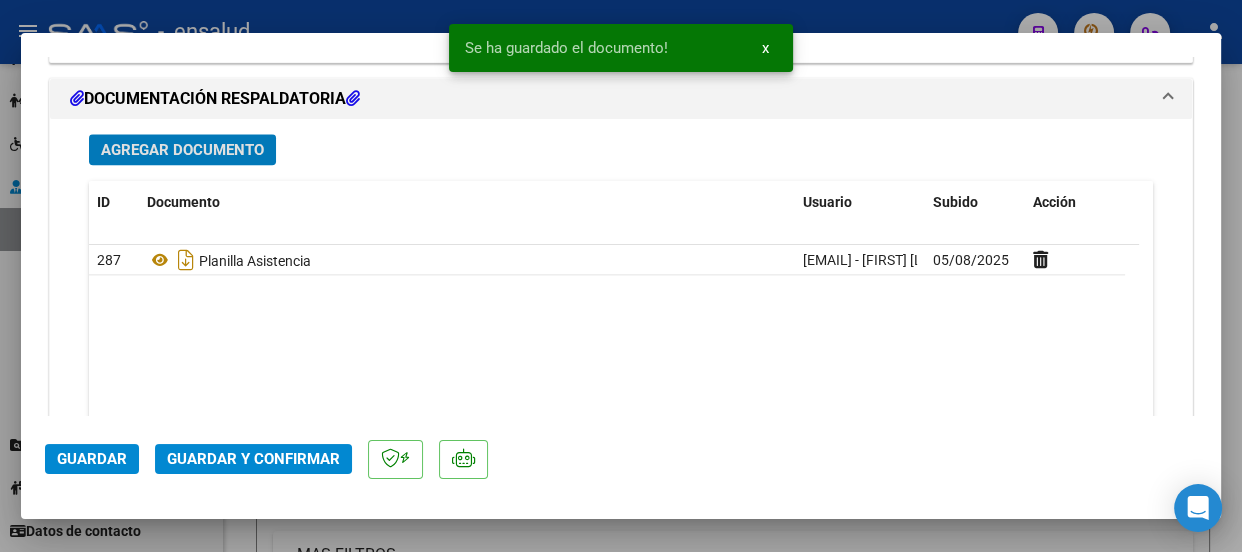 click on "Guardar y Confirmar" 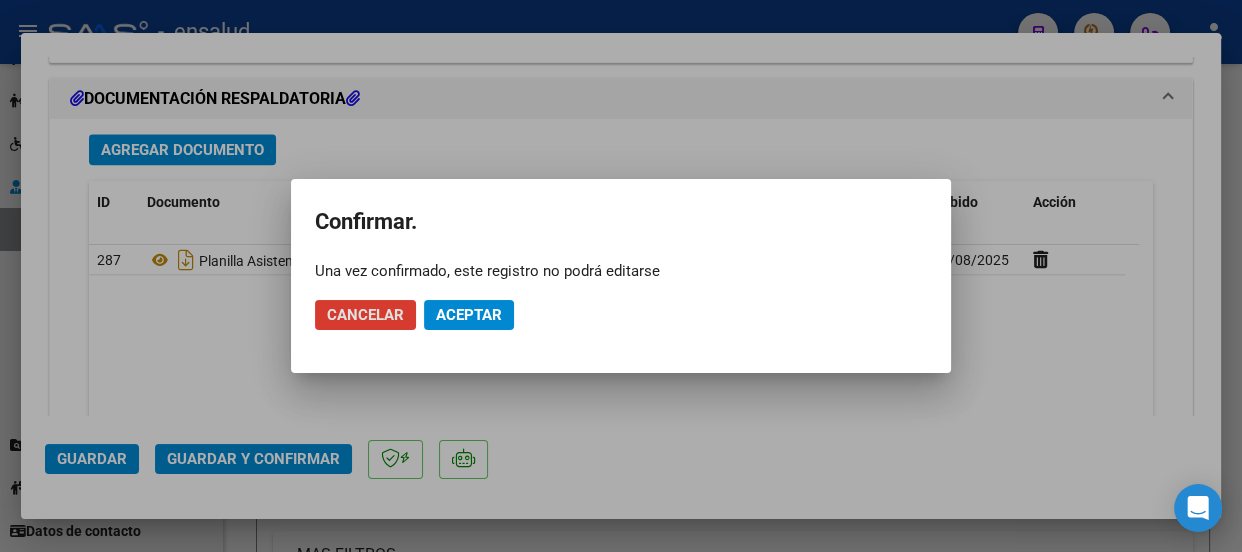 click on "Aceptar" 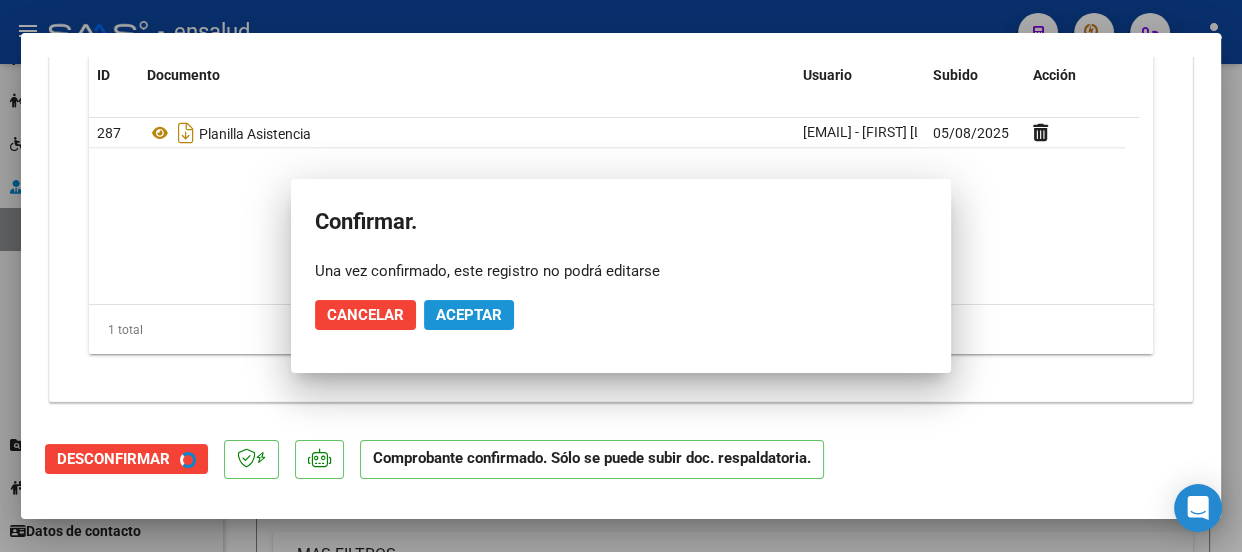 scroll, scrollTop: 2235, scrollLeft: 0, axis: vertical 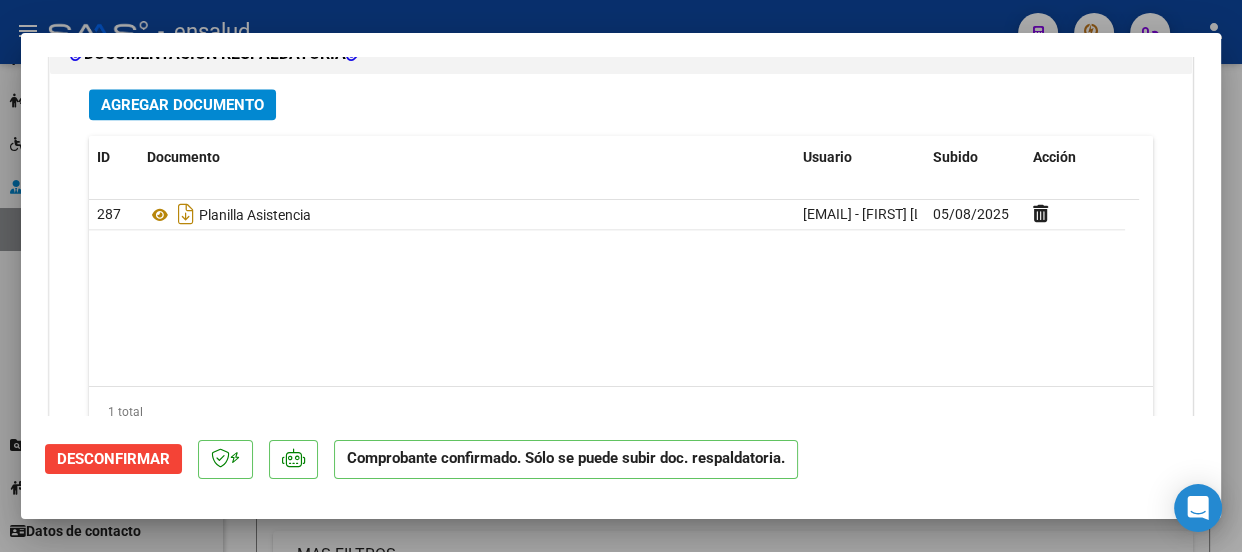 click at bounding box center [621, 276] 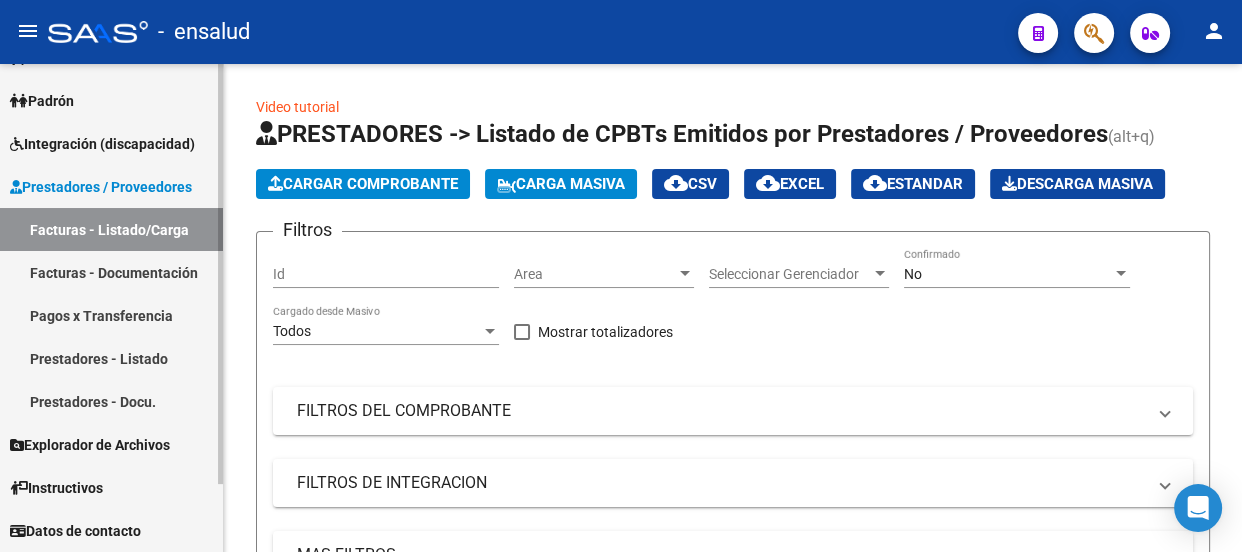 click on "Integración (discapacidad)" at bounding box center (102, 144) 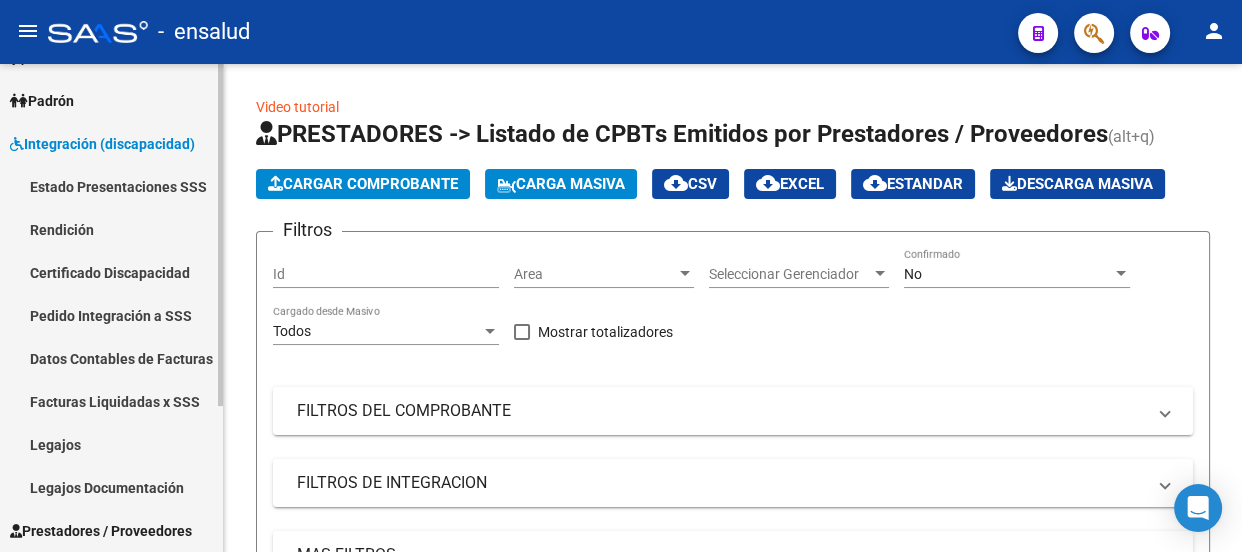 click on "Legajos" at bounding box center [111, 444] 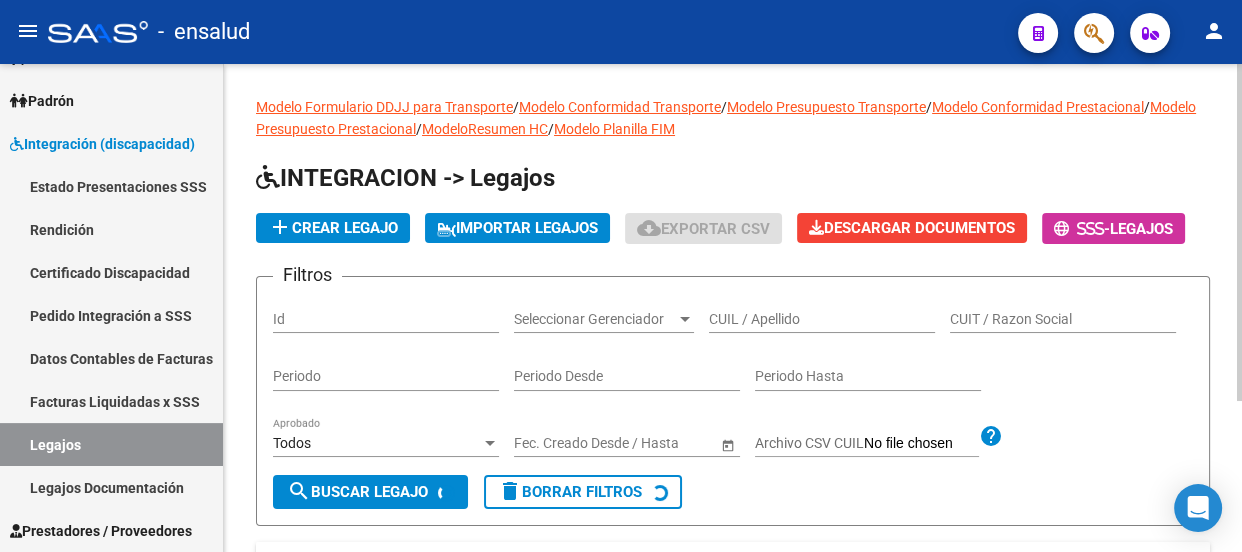 scroll, scrollTop: 219, scrollLeft: 0, axis: vertical 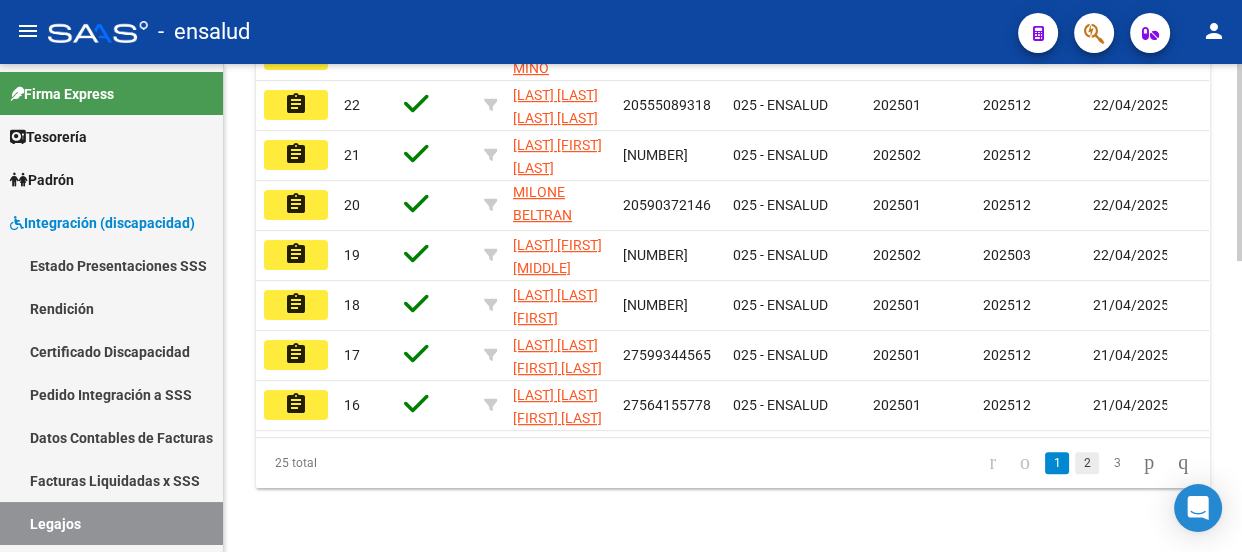 click on "2" 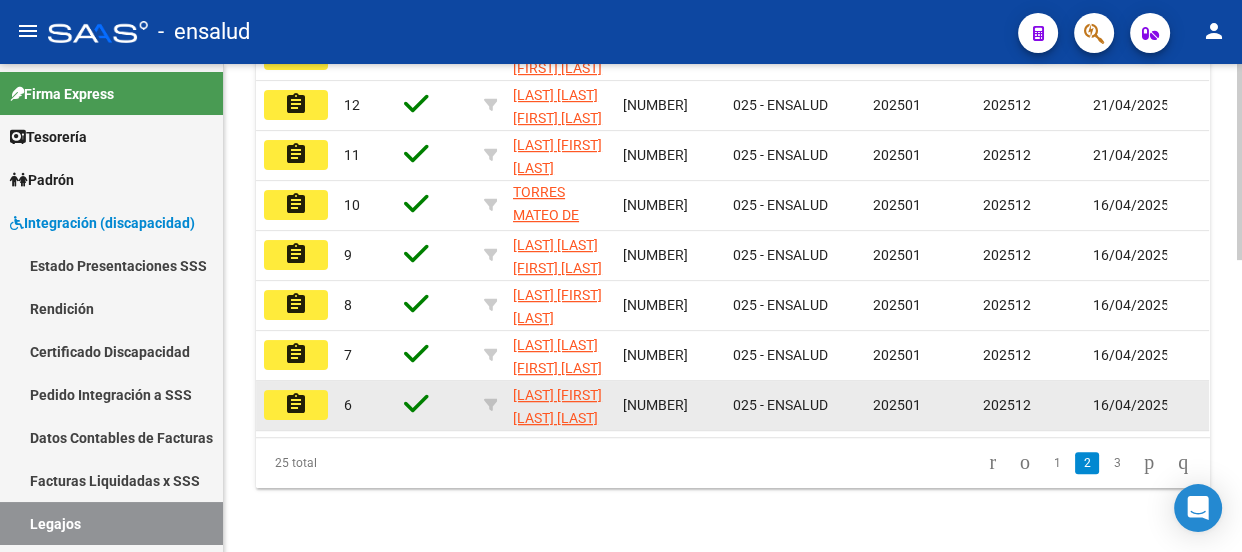 scroll, scrollTop: 733, scrollLeft: 0, axis: vertical 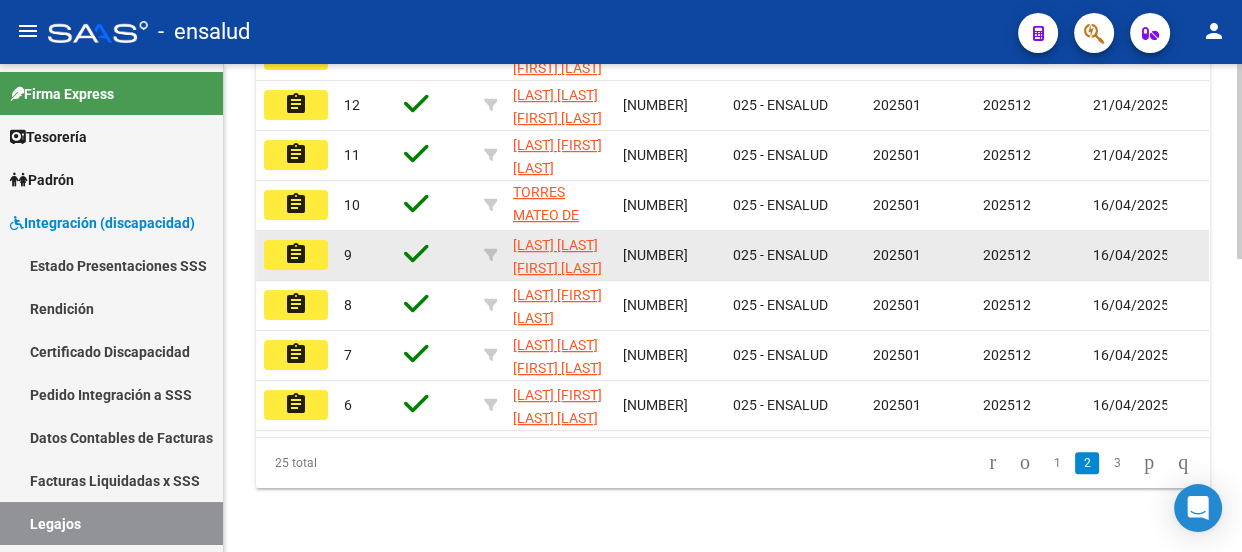 click on "assignment" 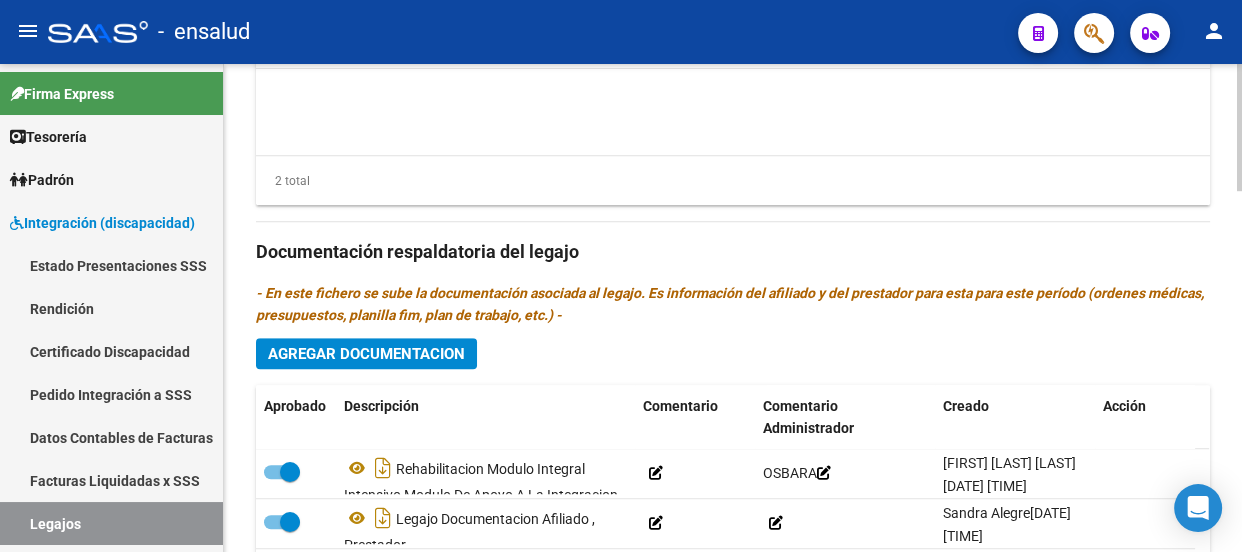 scroll, scrollTop: 1390, scrollLeft: 0, axis: vertical 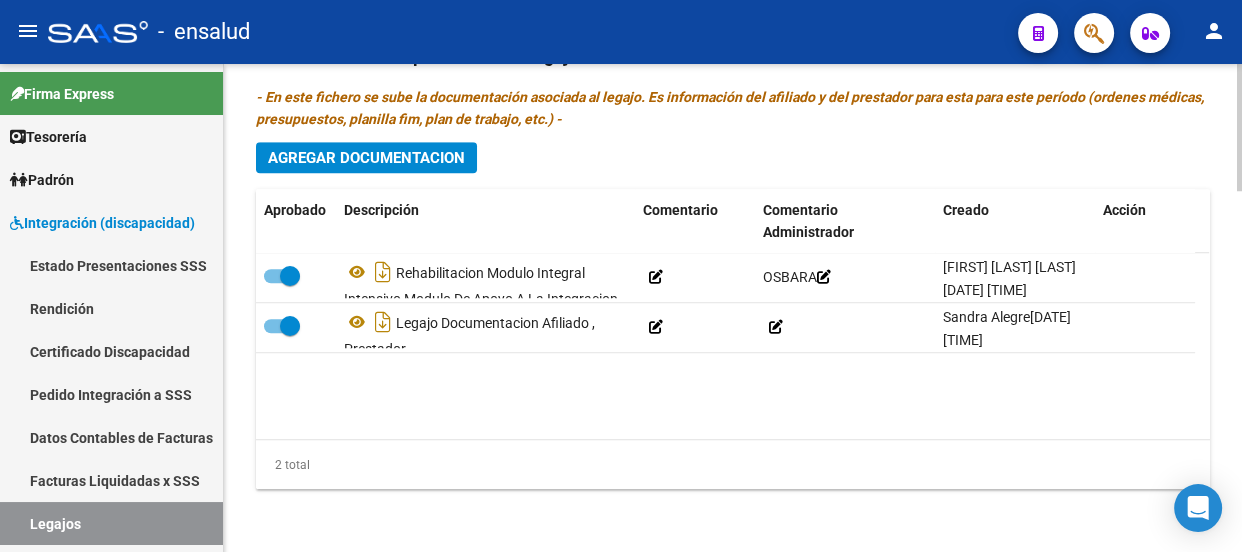 click on "Agregar Documentacion" 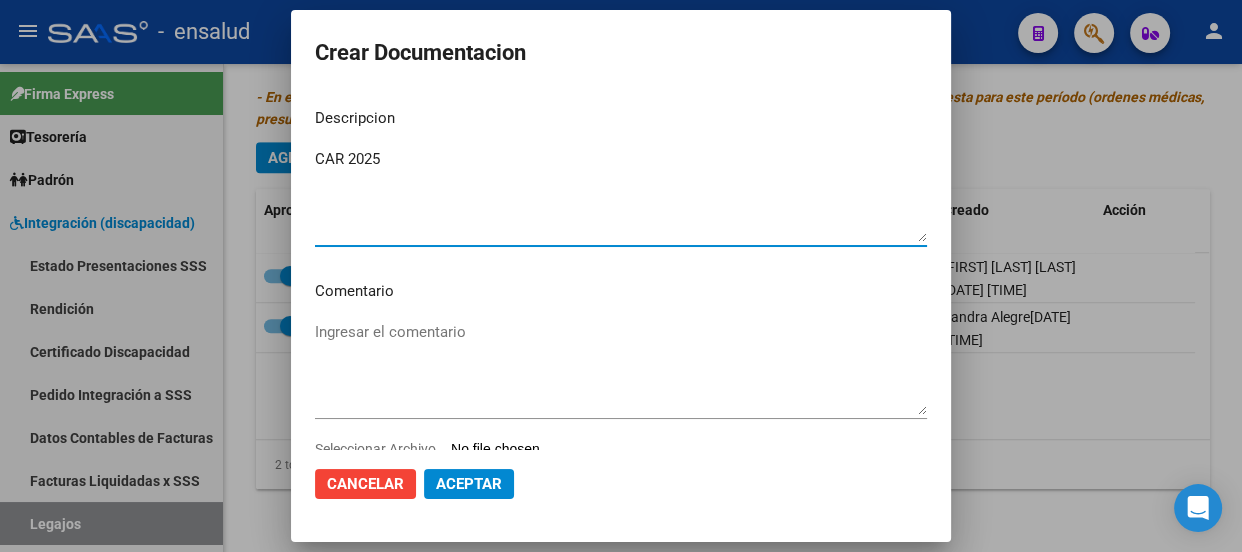 scroll, scrollTop: 58, scrollLeft: 0, axis: vertical 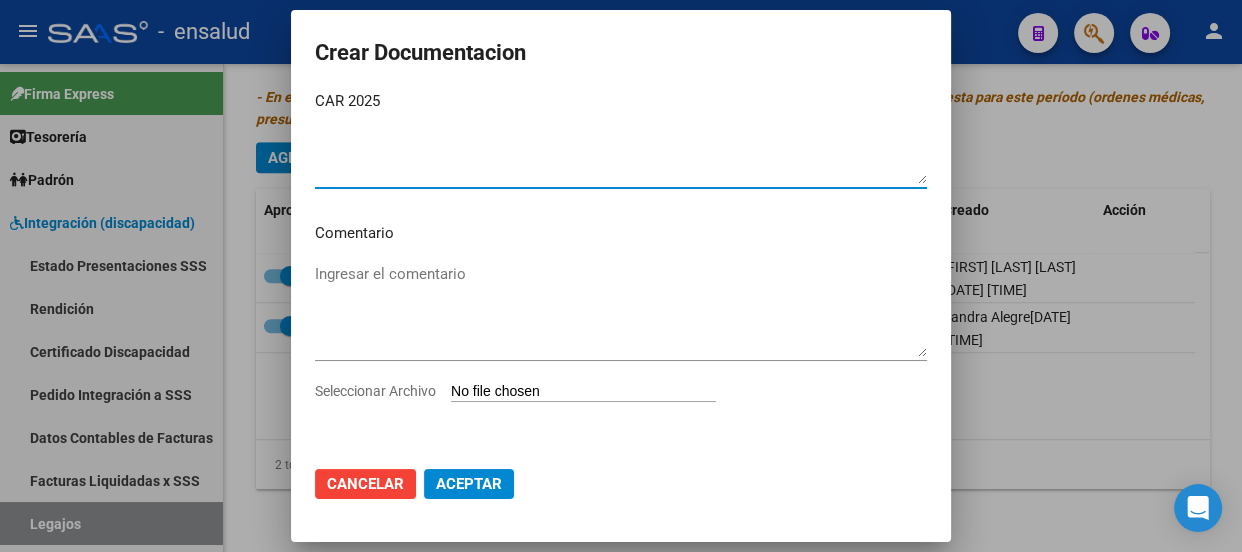 type on "CAR 2025" 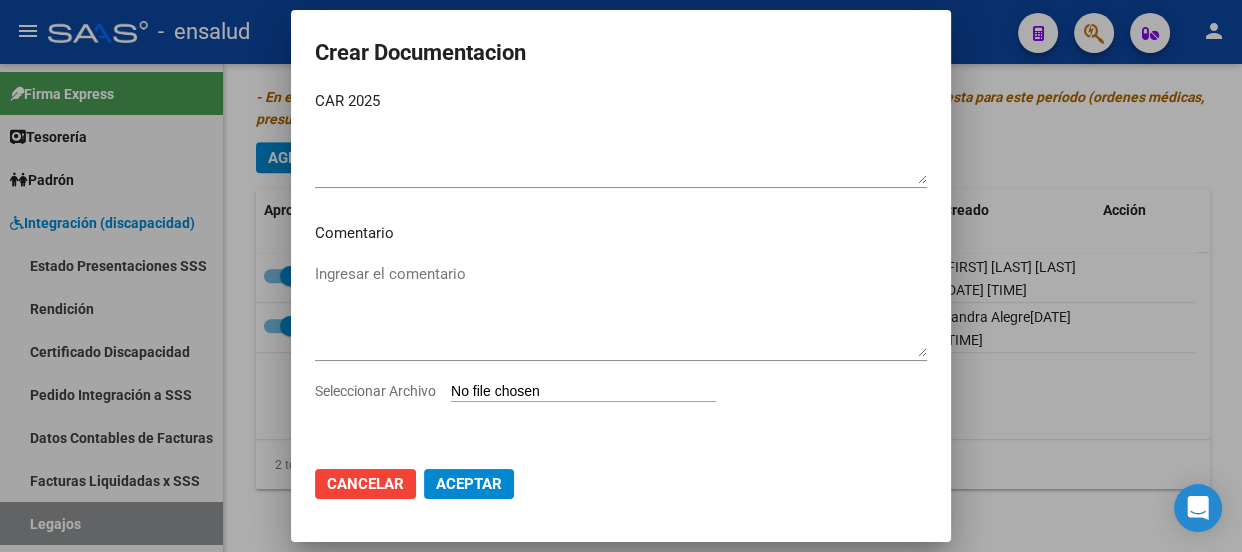 click on "Seleccionar Archivo" at bounding box center (583, 392) 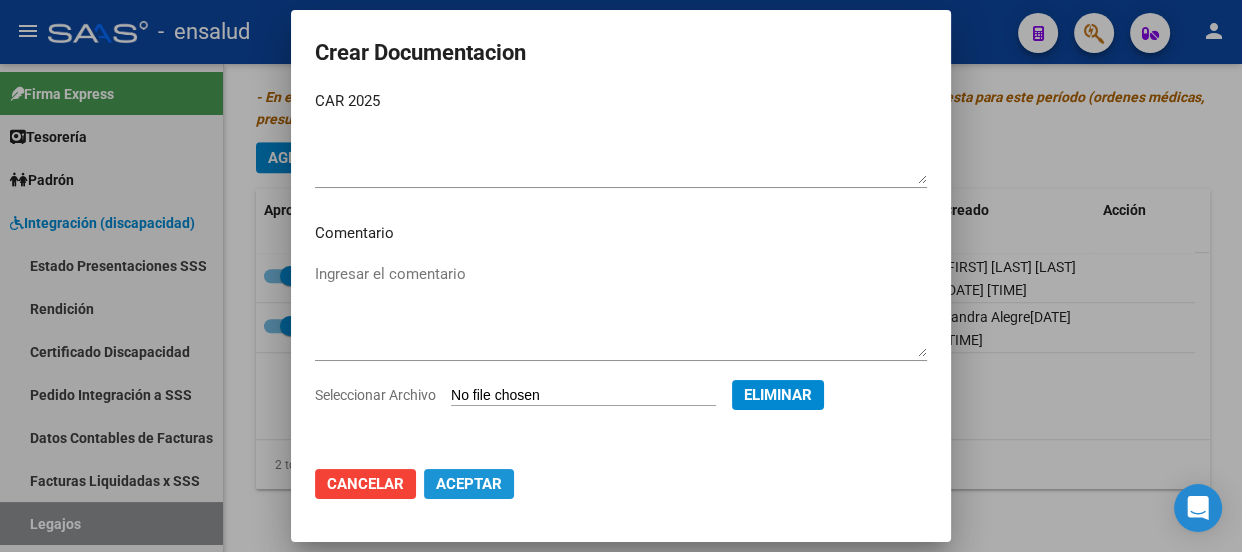 click on "Aceptar" 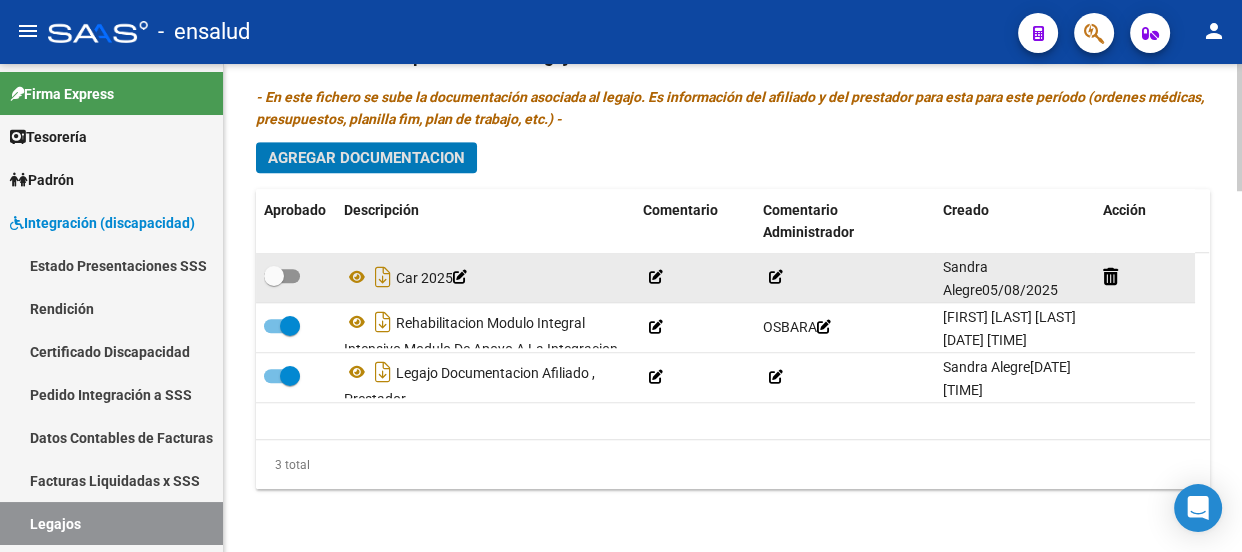 click at bounding box center [282, 276] 